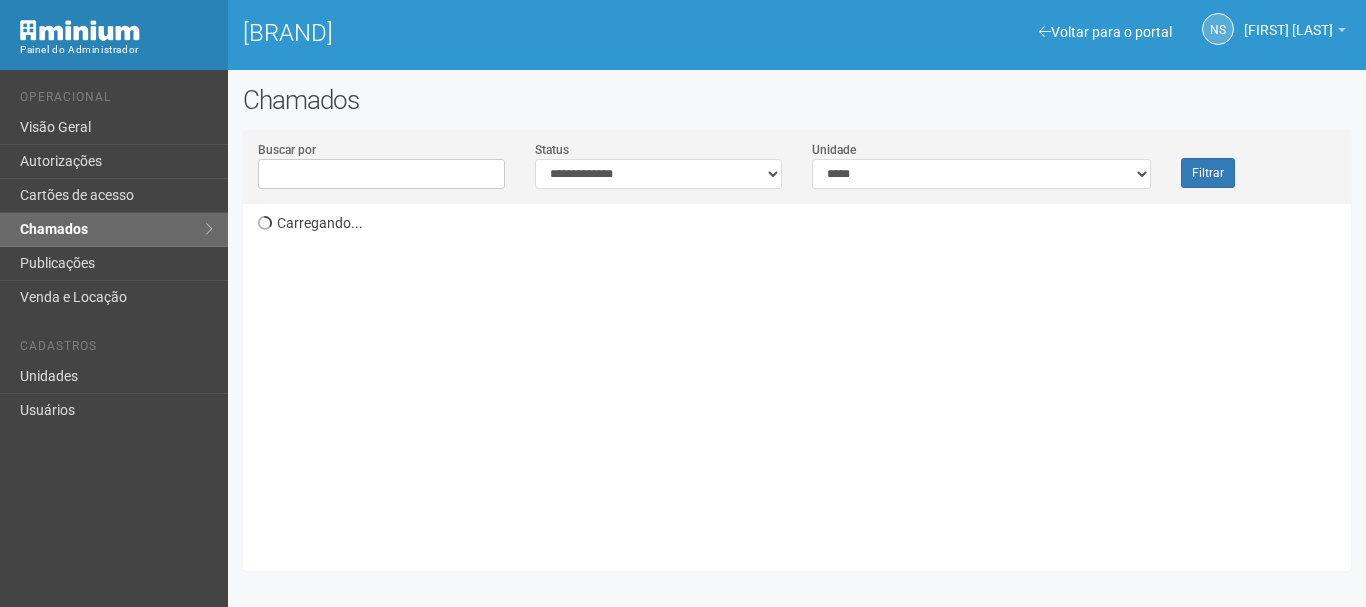 scroll, scrollTop: 0, scrollLeft: 0, axis: both 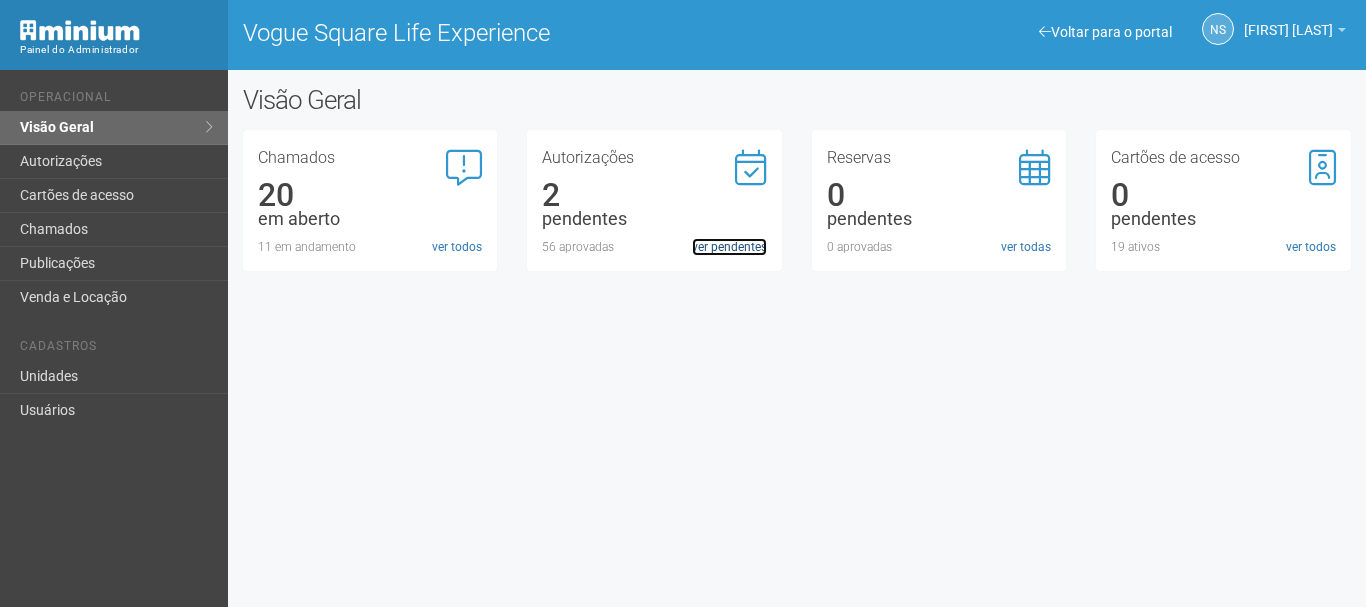 click on "ver pendentes" at bounding box center (729, 247) 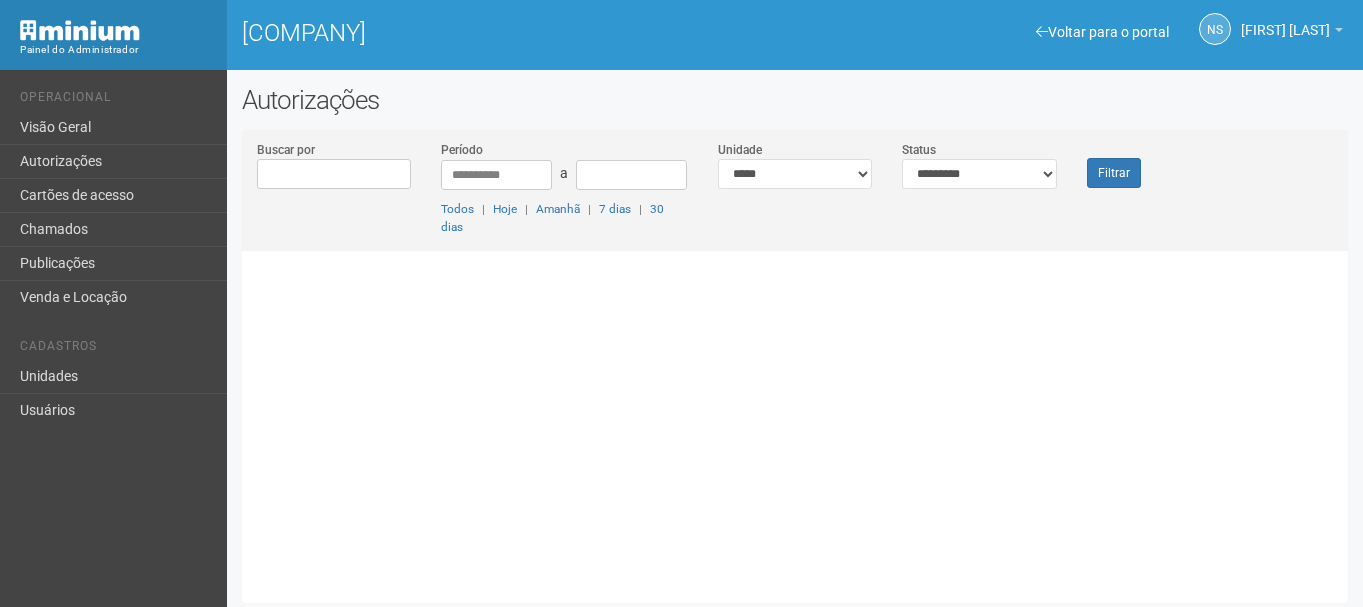 scroll, scrollTop: 0, scrollLeft: 0, axis: both 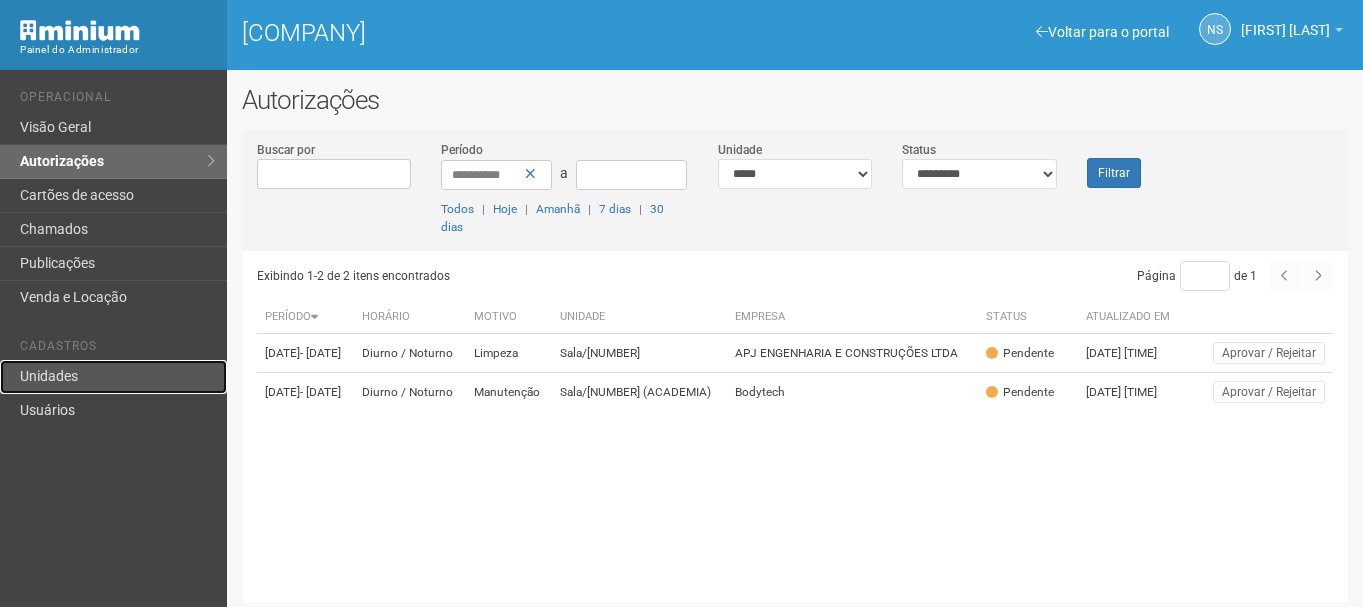 click on "Unidades" at bounding box center (113, 377) 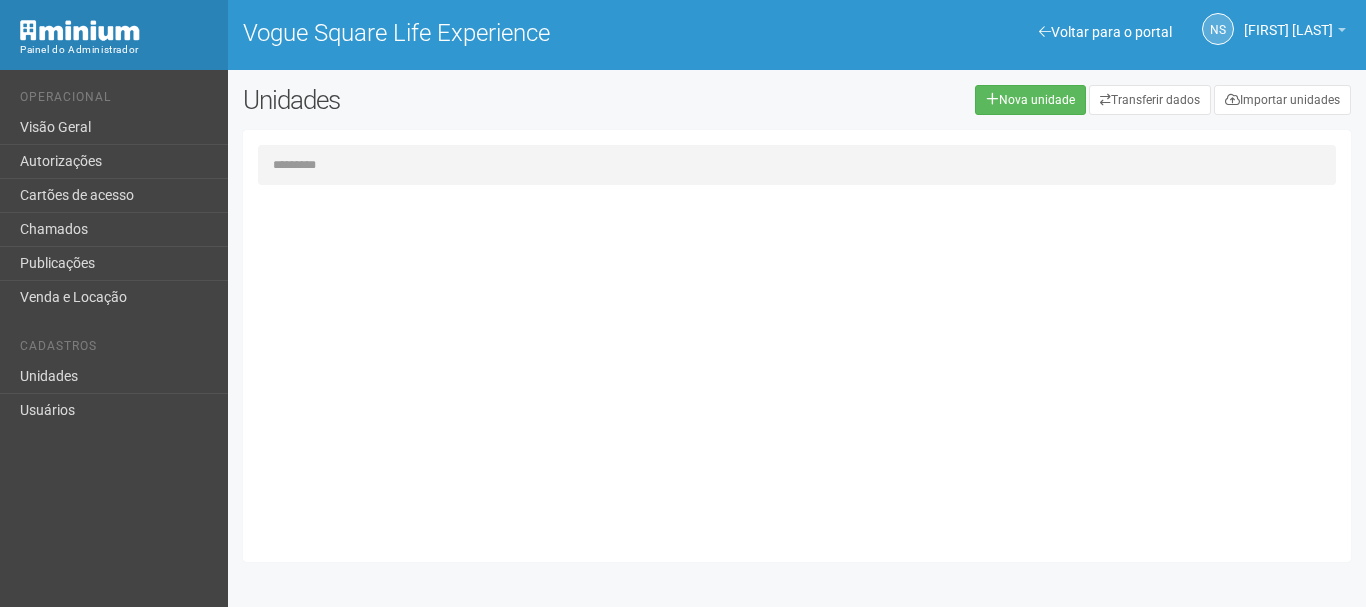 click at bounding box center [797, 165] 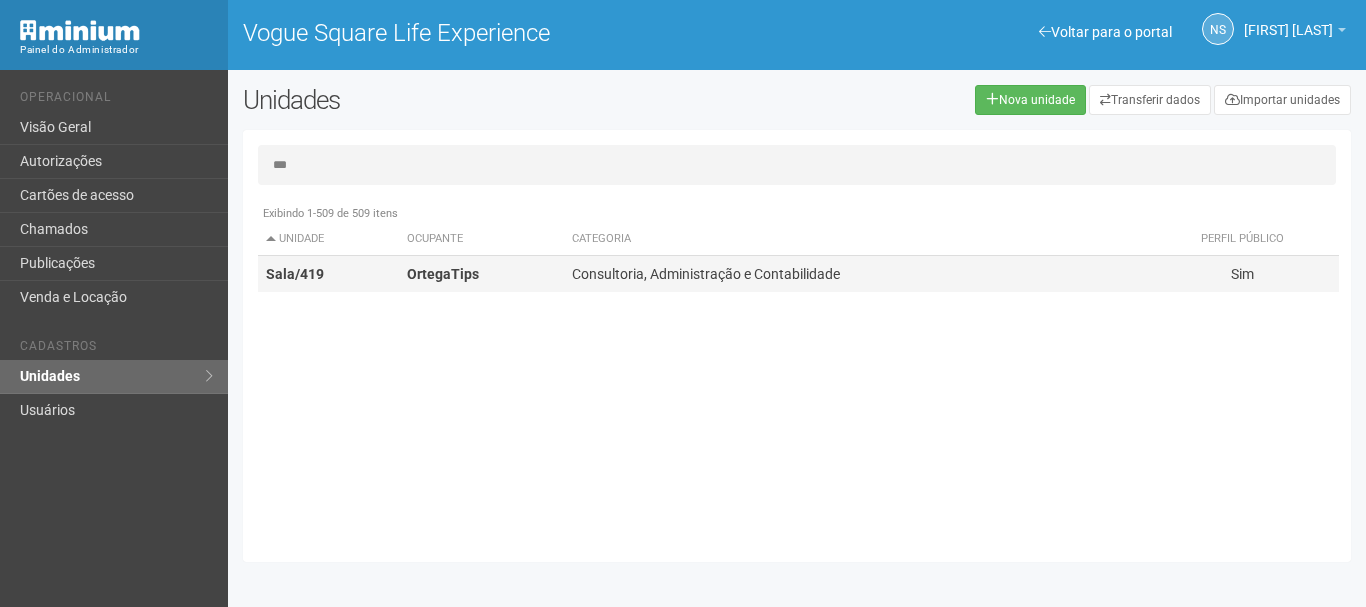 type on "***" 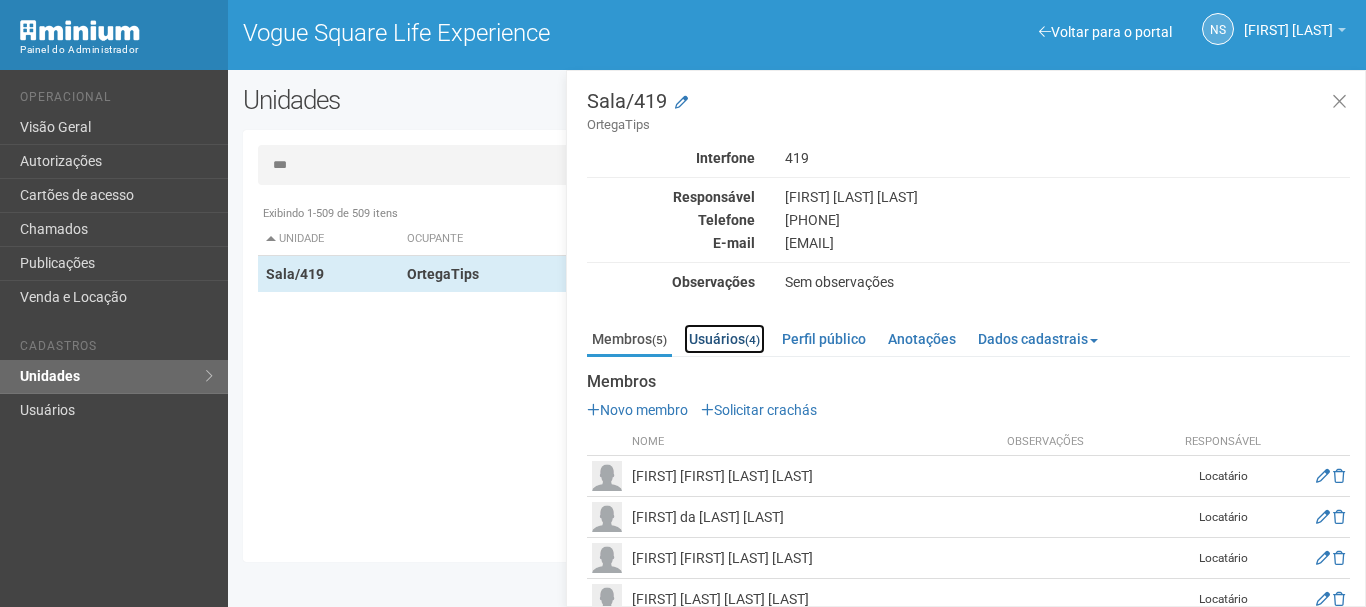 click on "Usuários  (4)" at bounding box center [724, 339] 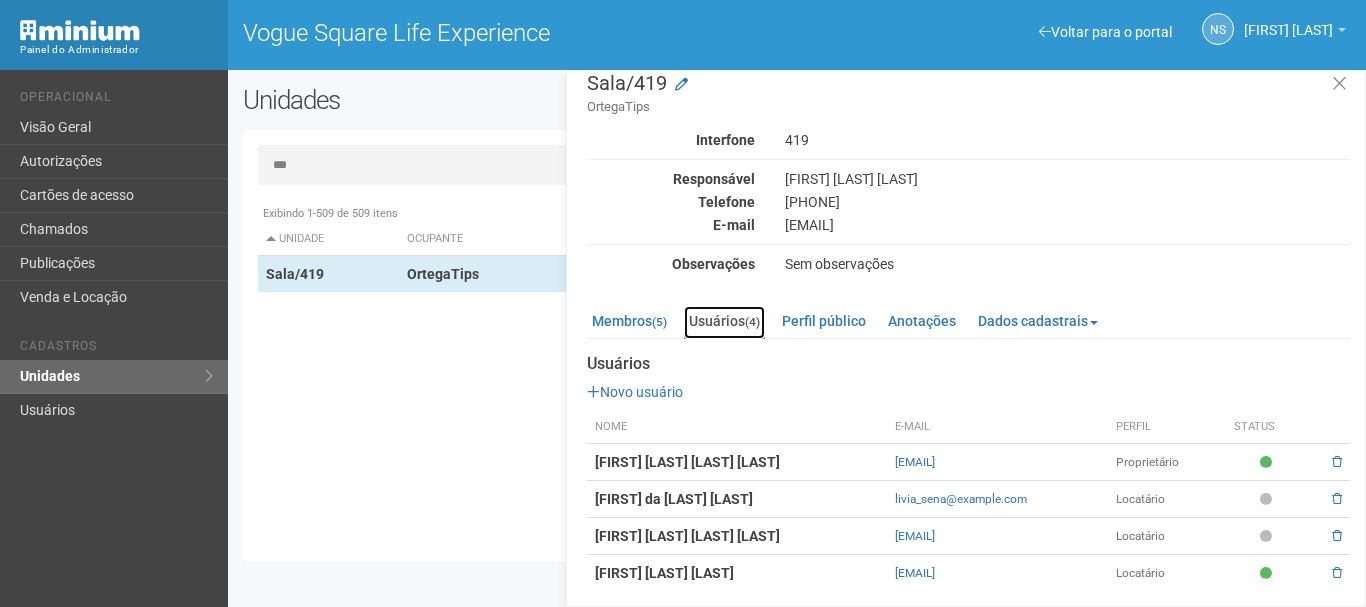scroll, scrollTop: 23, scrollLeft: 0, axis: vertical 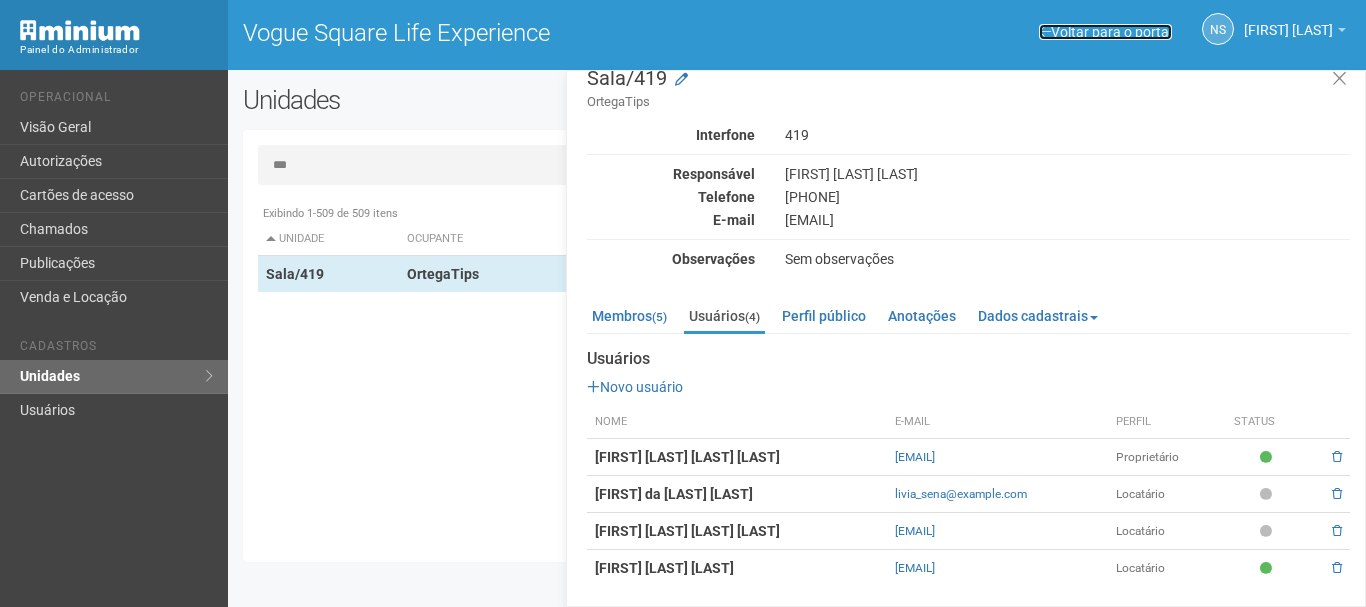 click on "Voltar para o portal" at bounding box center (1105, 32) 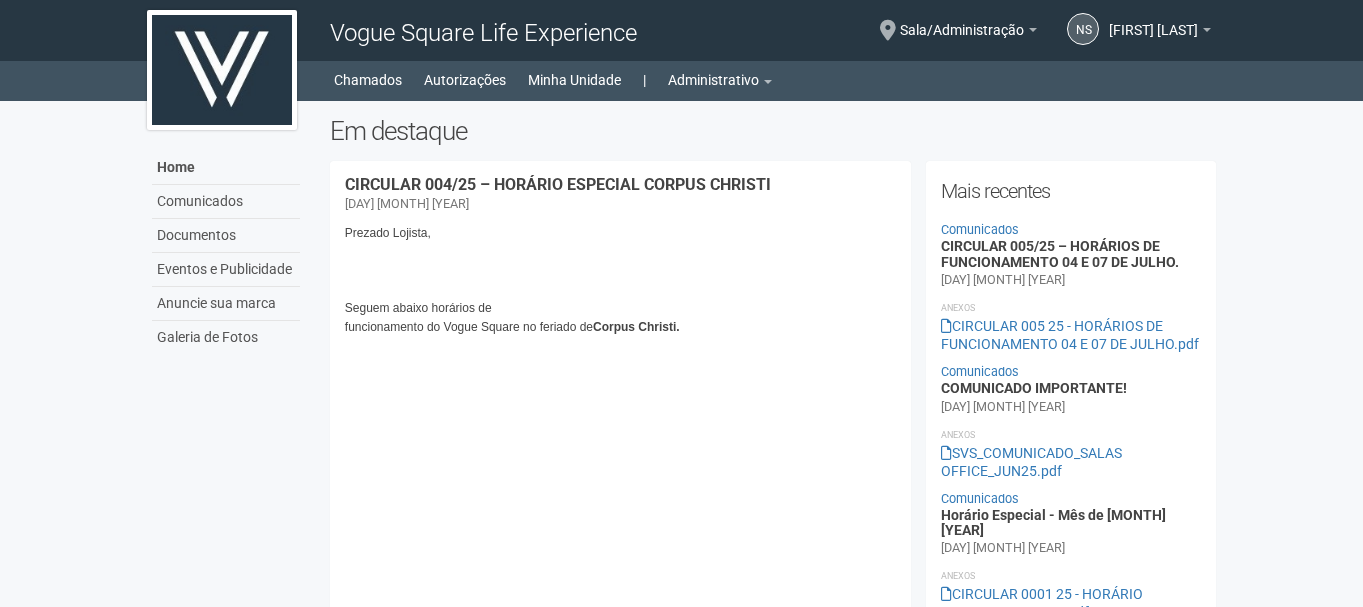 scroll, scrollTop: 0, scrollLeft: 0, axis: both 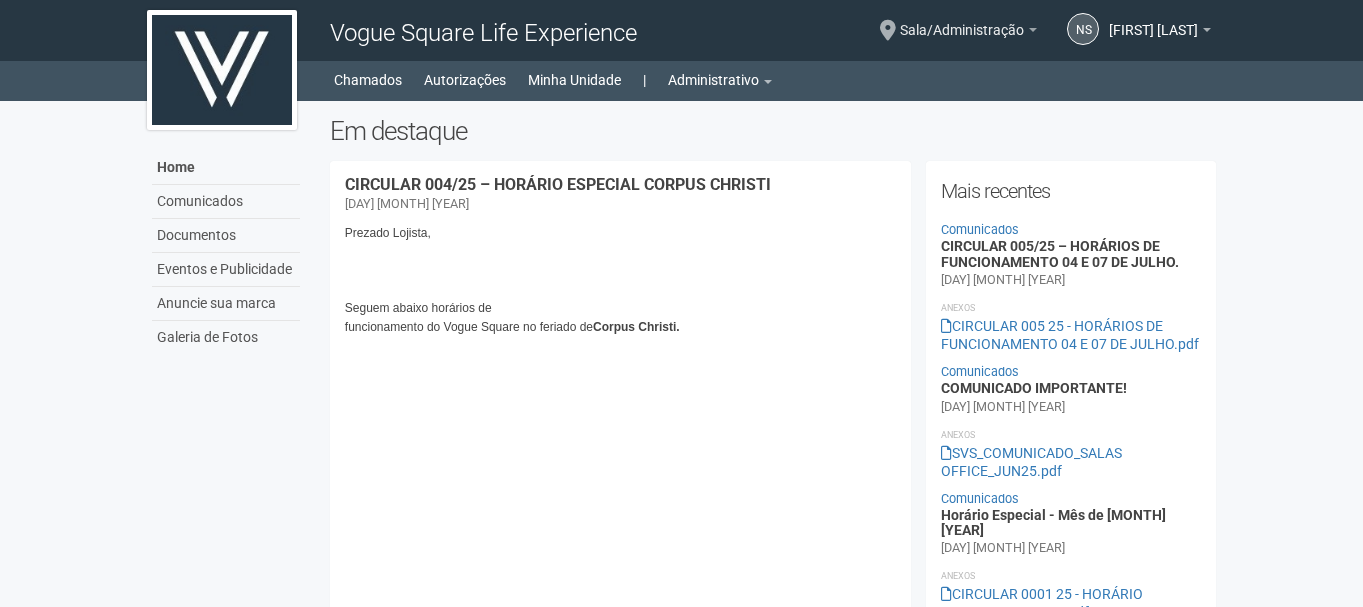 click on "Sala/Administração" at bounding box center (962, 20) 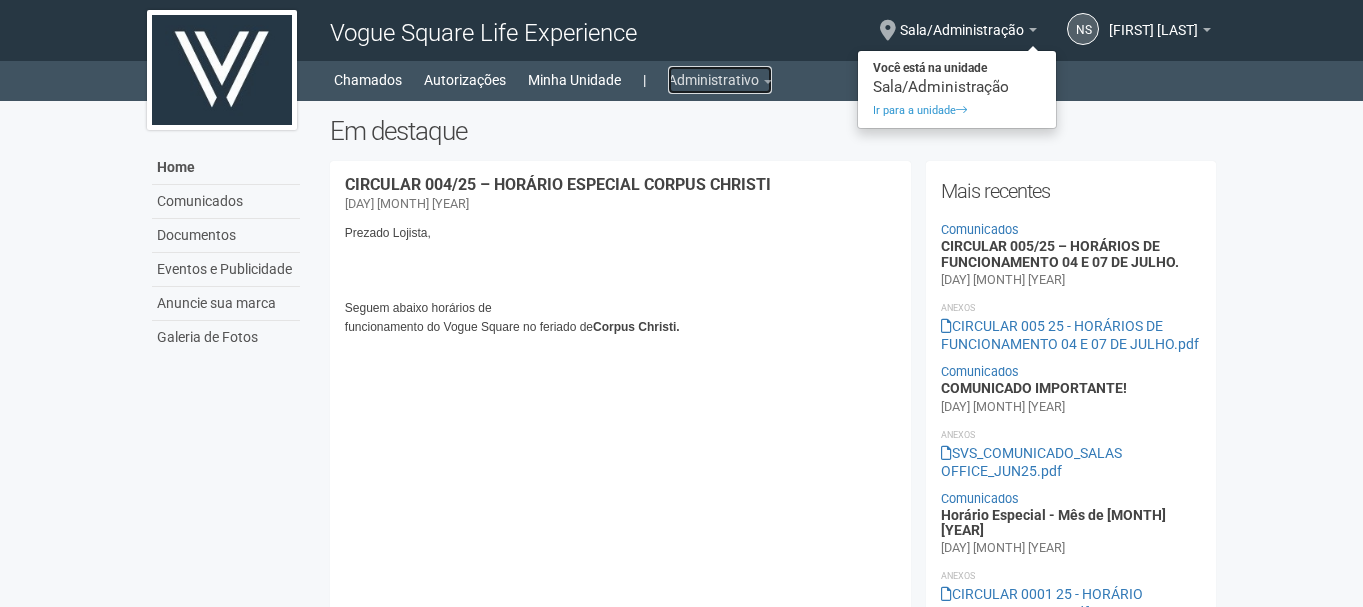 click on "Administrativo" at bounding box center [720, 80] 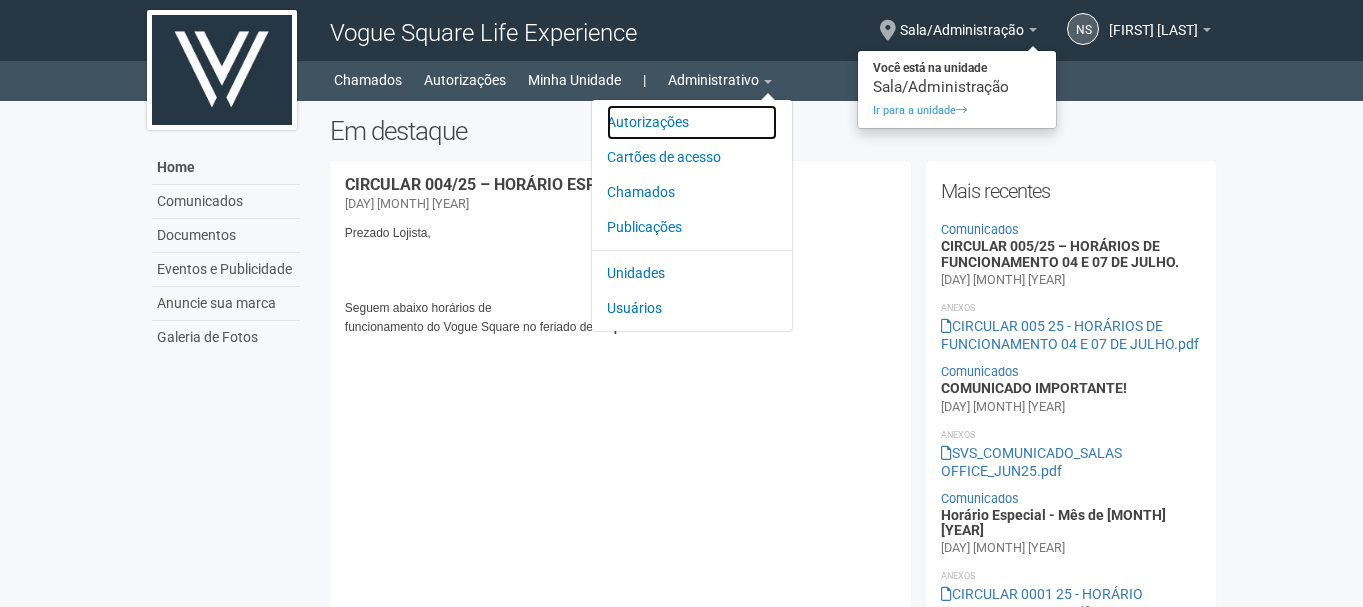 click on "Autorizações" at bounding box center (692, 122) 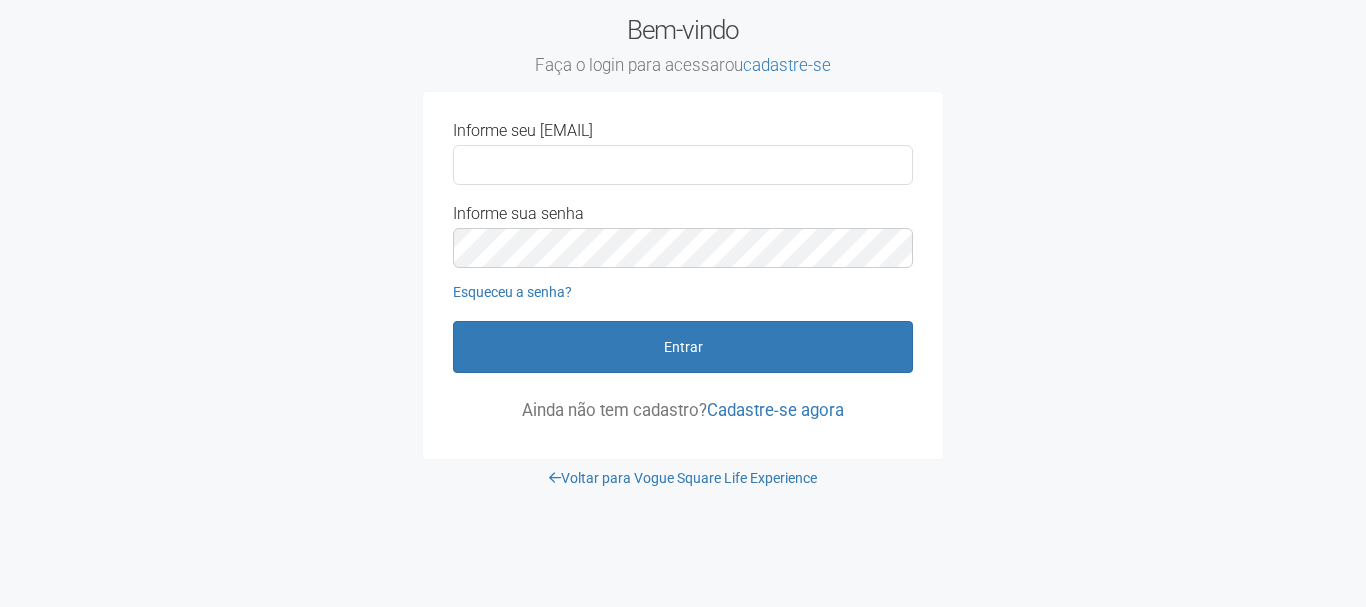 scroll, scrollTop: 0, scrollLeft: 0, axis: both 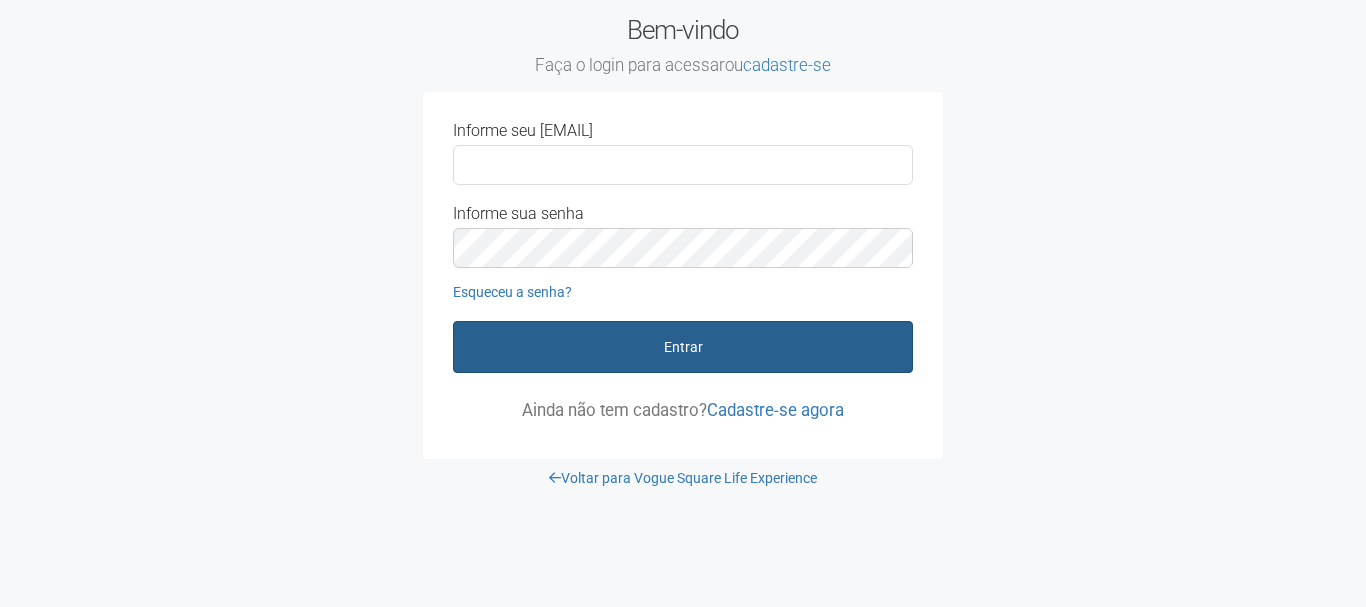 type on "**********" 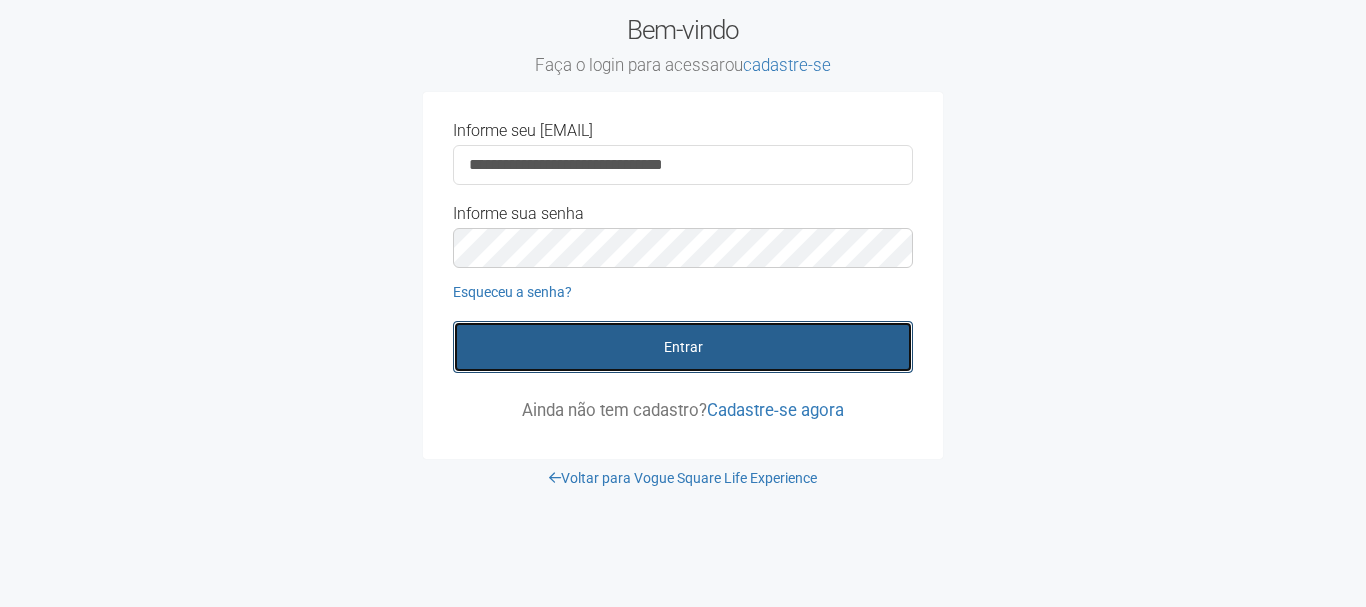 click on "Entrar" at bounding box center (683, 347) 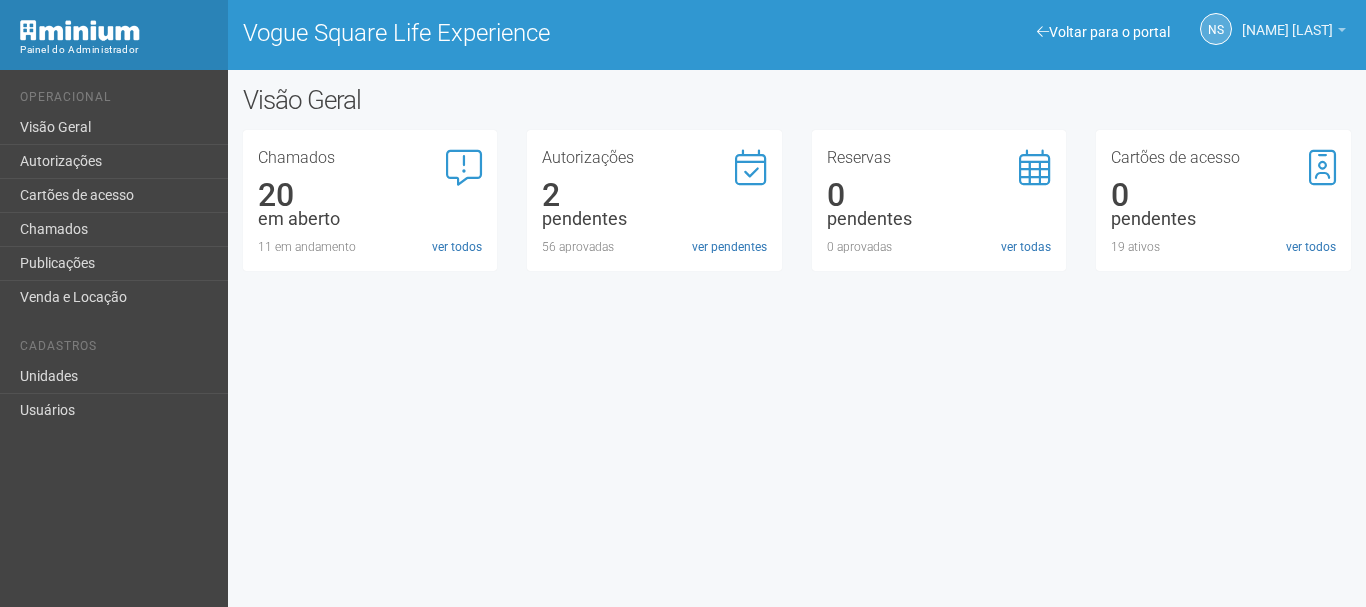 scroll, scrollTop: 0, scrollLeft: 0, axis: both 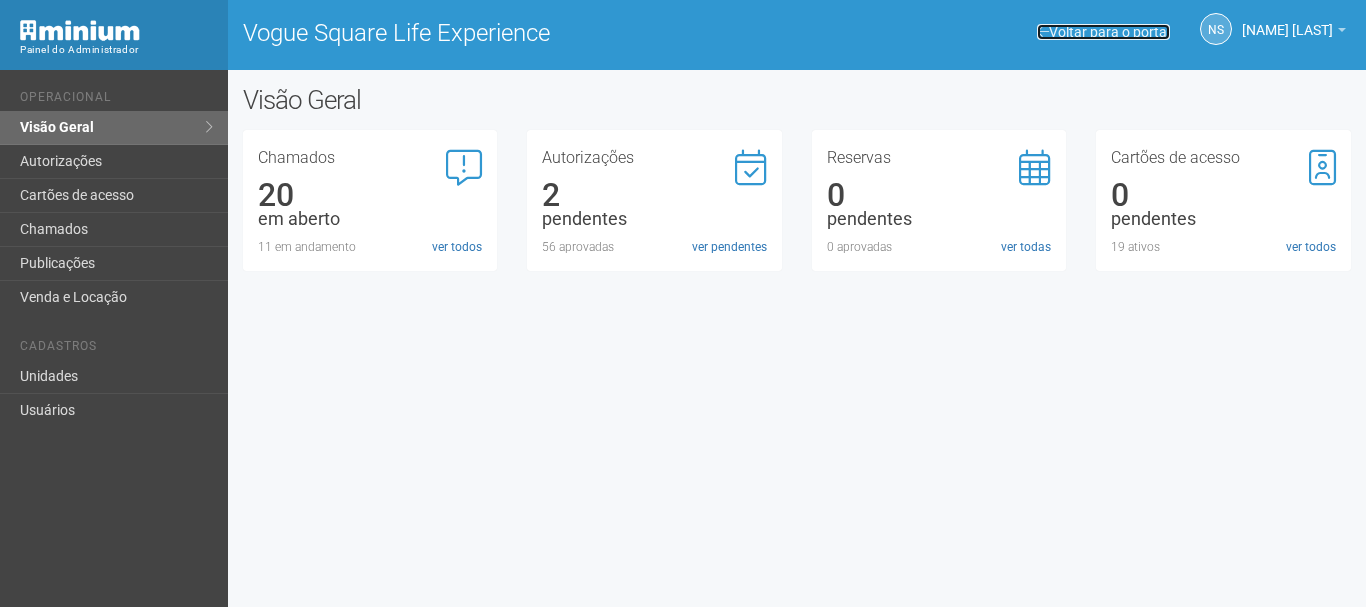 click on "Voltar para o portal" at bounding box center [1105, 32] 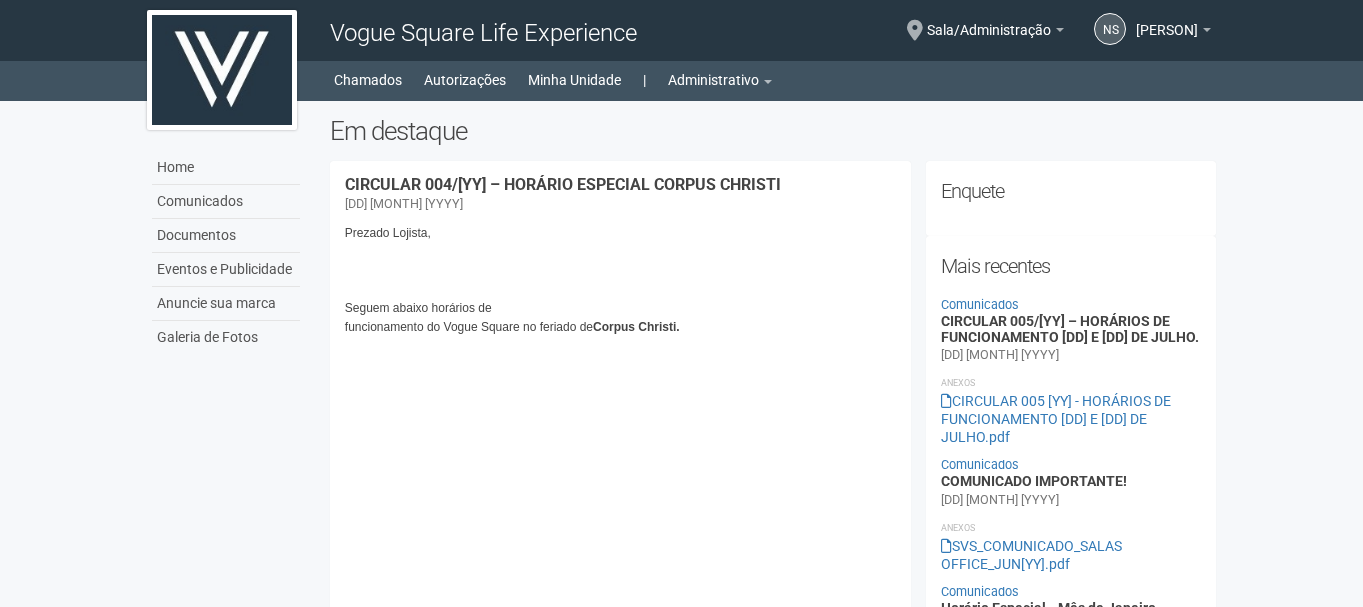 scroll, scrollTop: 0, scrollLeft: 0, axis: both 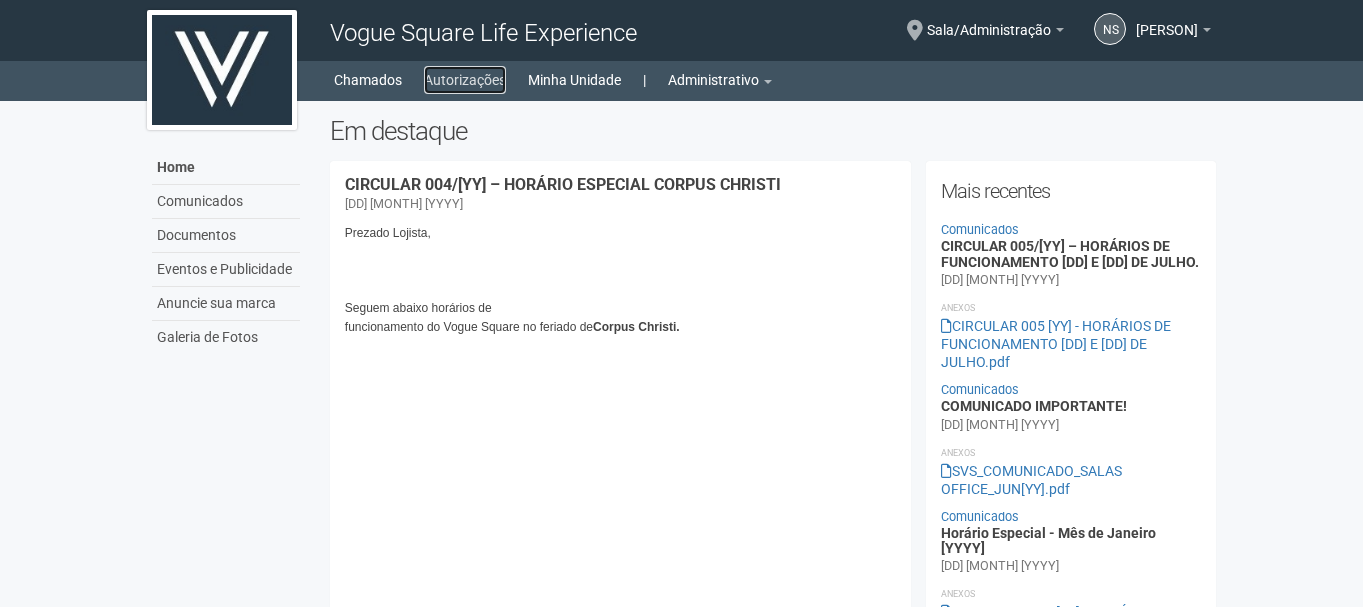 click on "Autorizações" at bounding box center [465, 80] 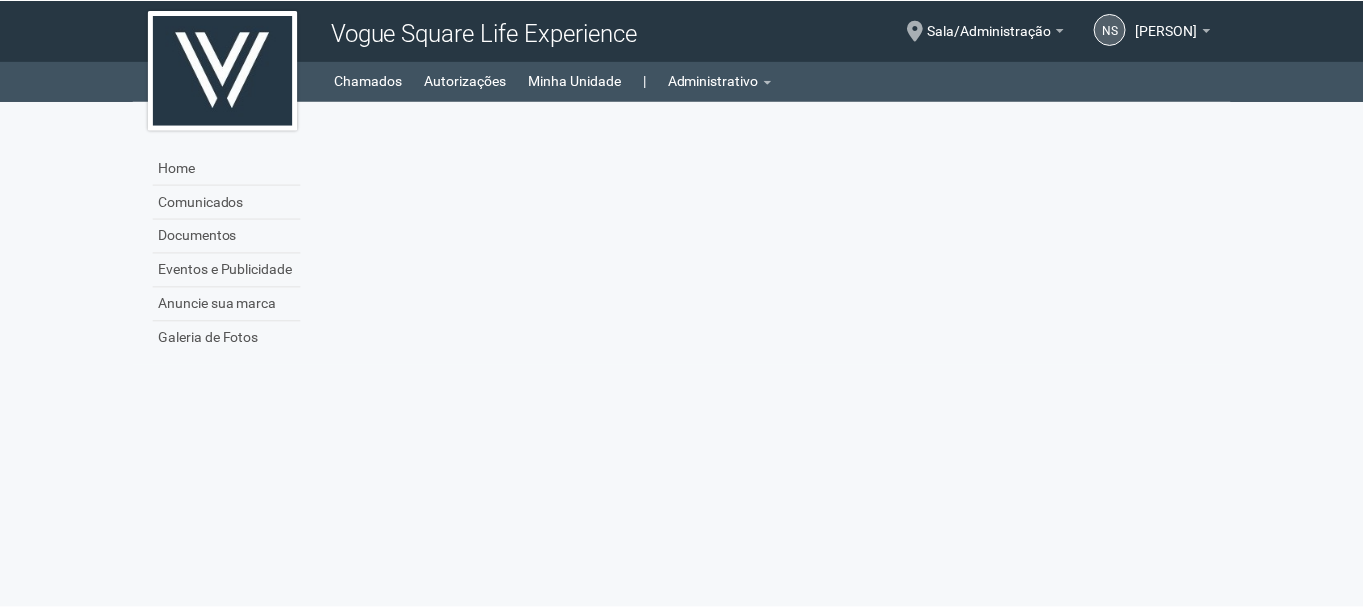 scroll, scrollTop: 0, scrollLeft: 0, axis: both 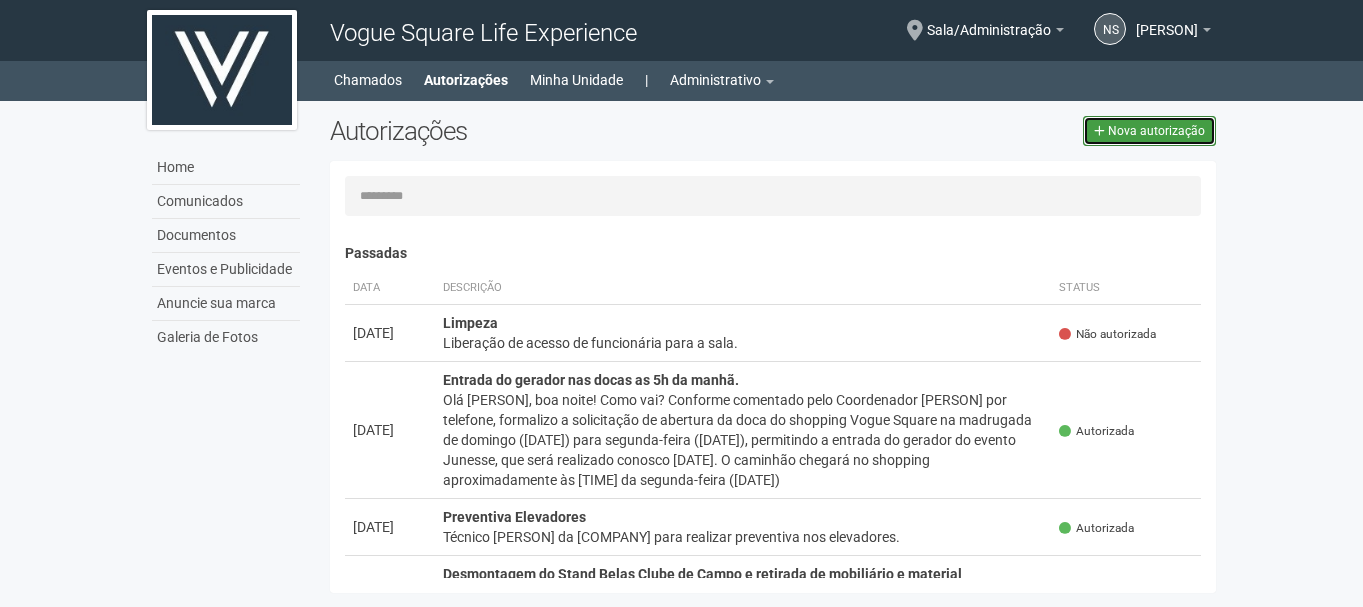 click on "Nova autorização" at bounding box center [1149, 131] 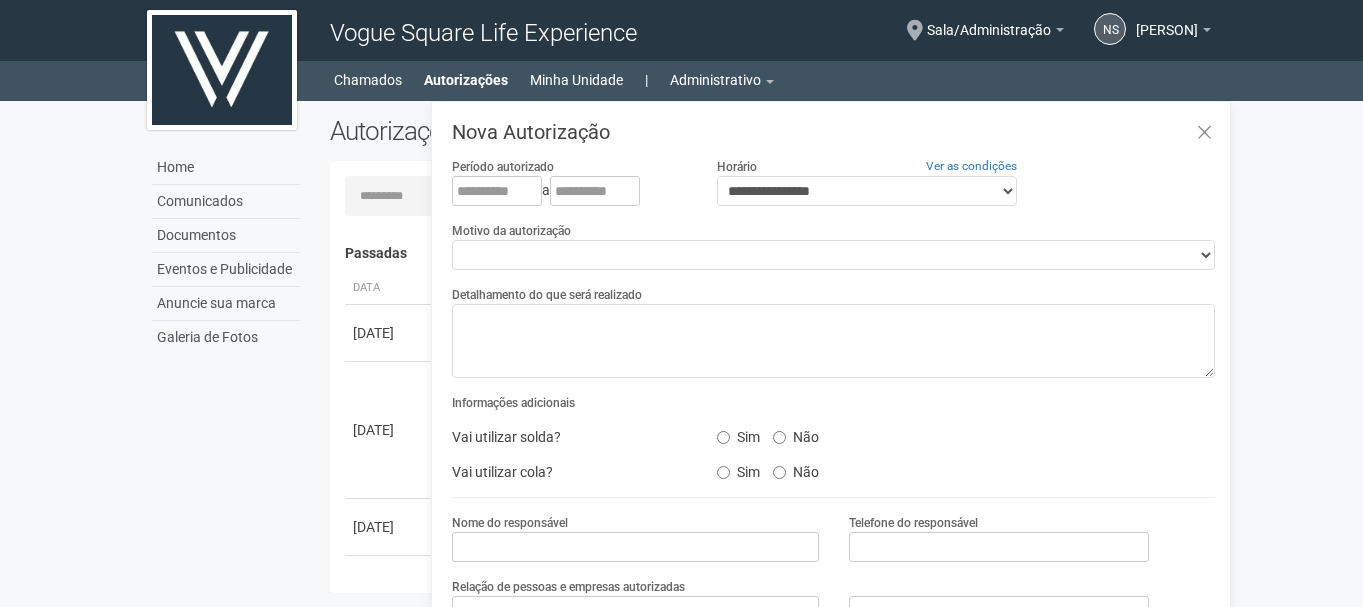 scroll, scrollTop: 31, scrollLeft: 0, axis: vertical 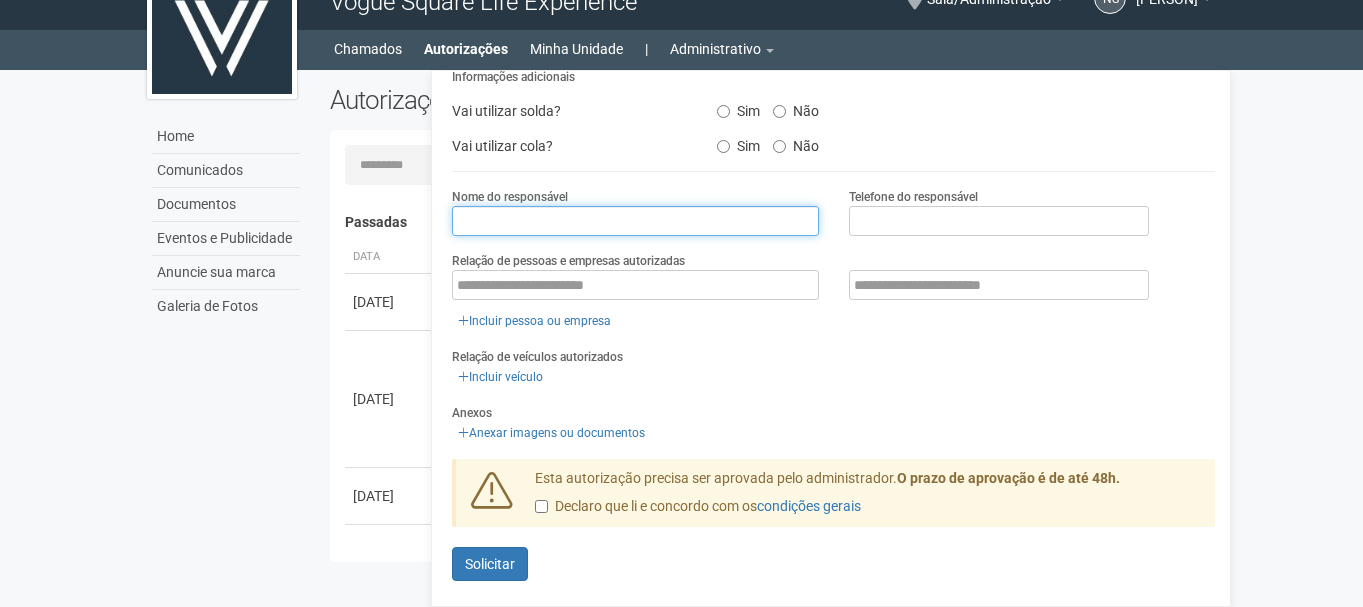 click at bounding box center (635, 221) 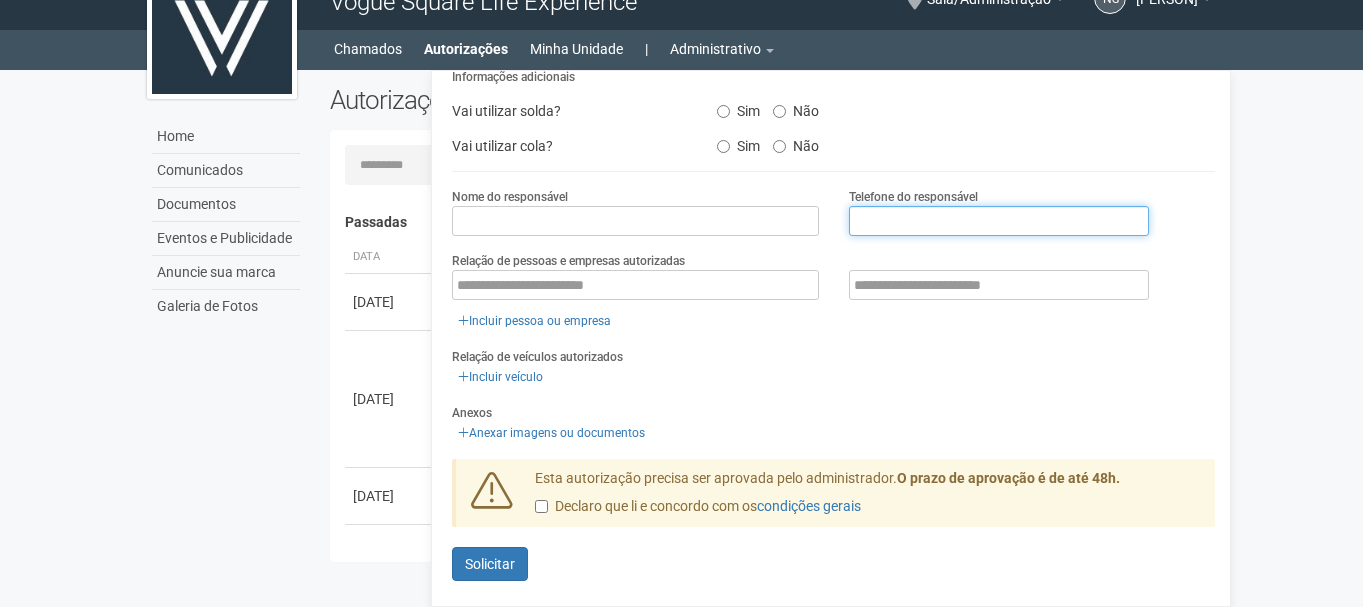 drag, startPoint x: 876, startPoint y: 221, endPoint x: 885, endPoint y: 244, distance: 24.698177 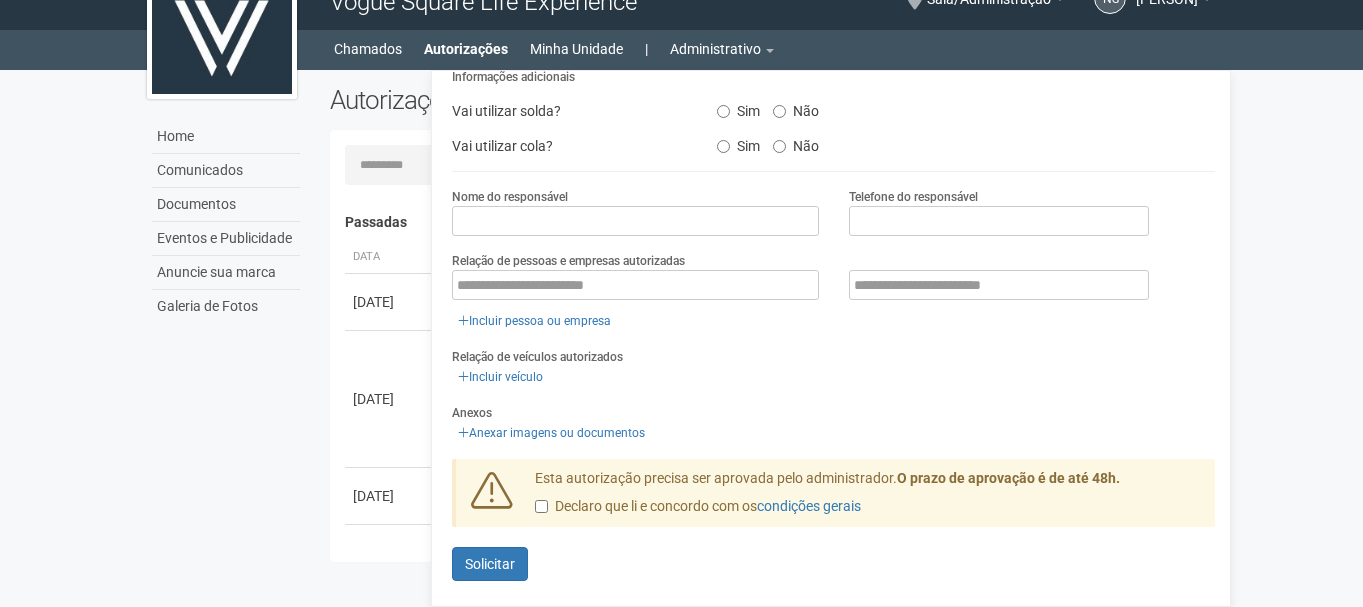 click on "**********" at bounding box center (833, 205) 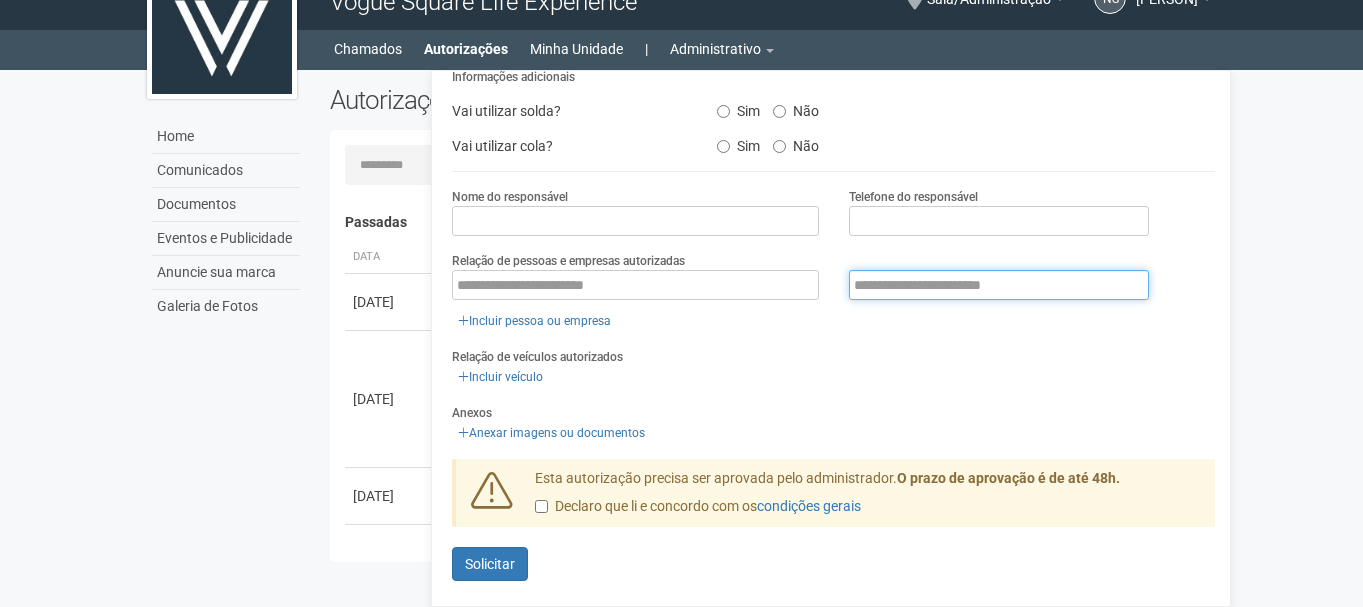 click at bounding box center [999, 285] 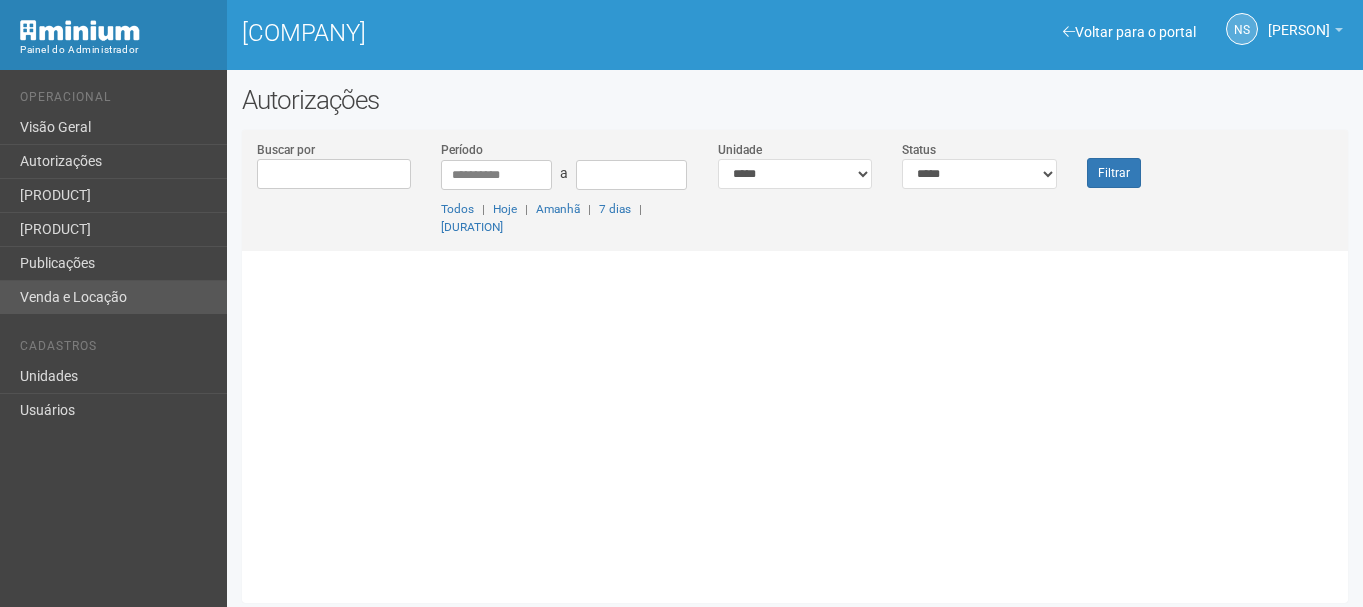 scroll, scrollTop: 0, scrollLeft: 0, axis: both 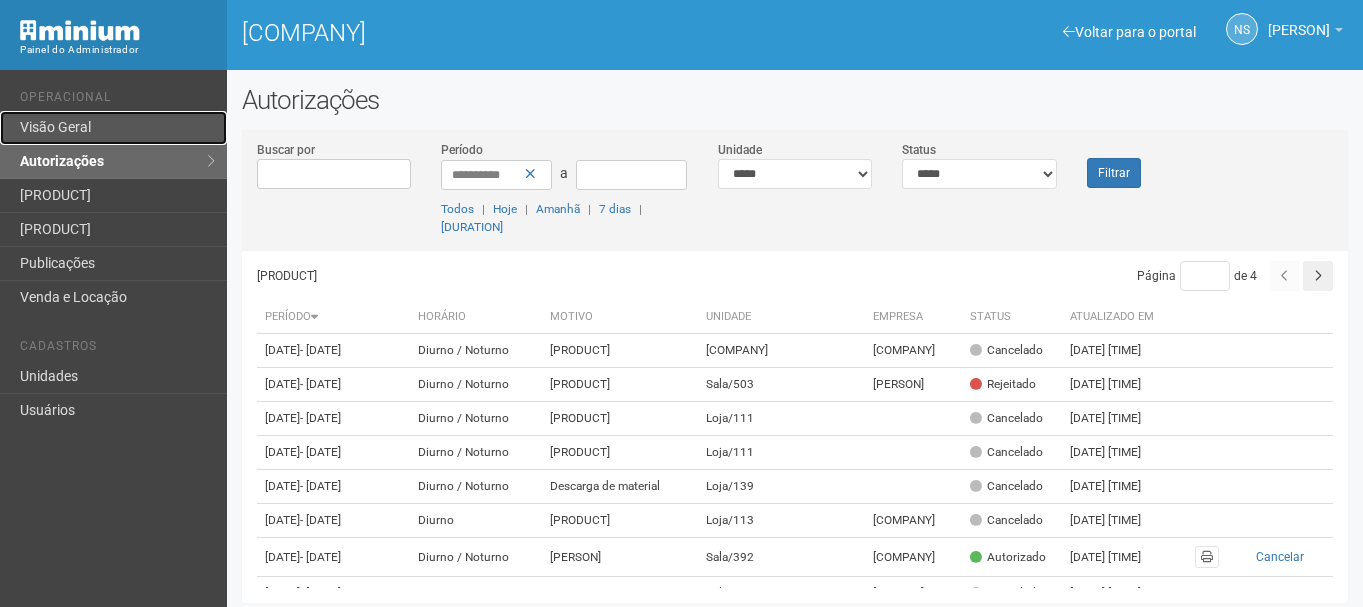 click on "Visão Geral" at bounding box center [113, 128] 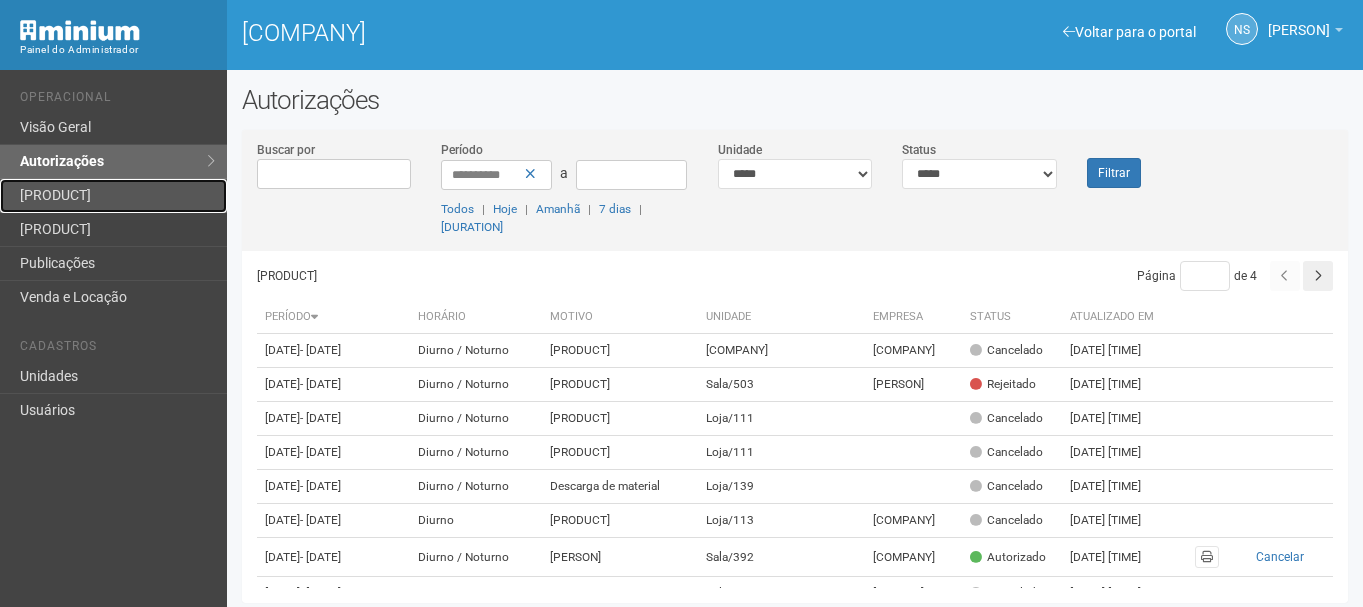 click on "Cartões de acesso" at bounding box center [113, 196] 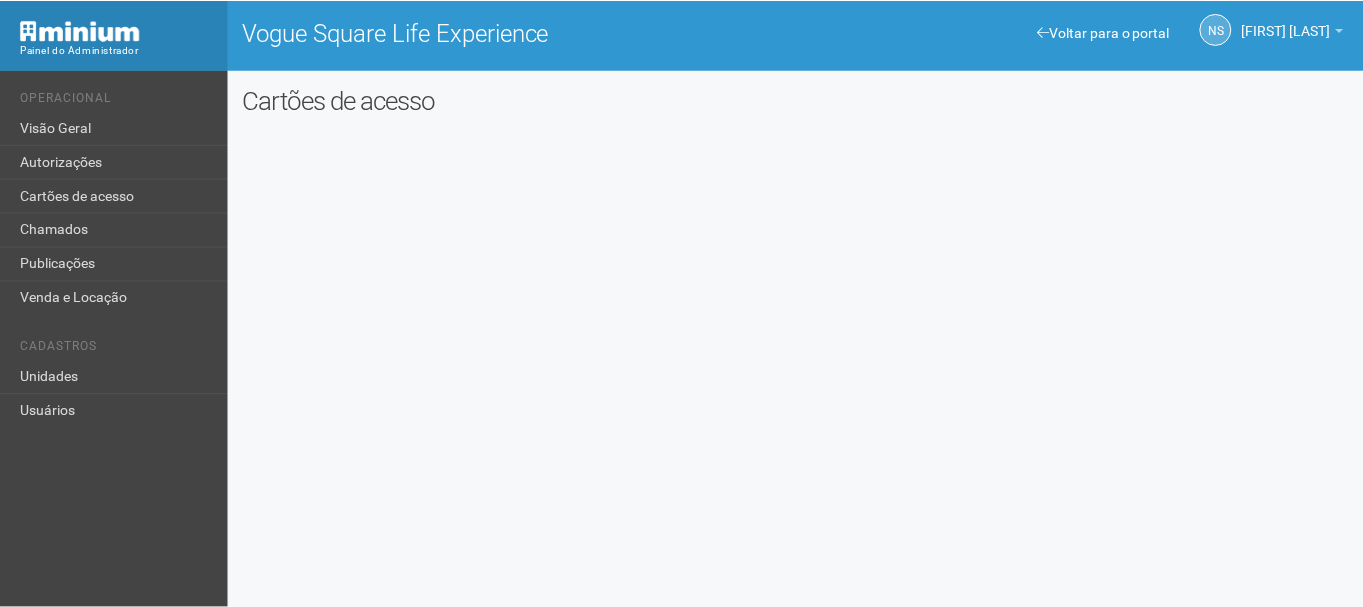 scroll, scrollTop: 0, scrollLeft: 0, axis: both 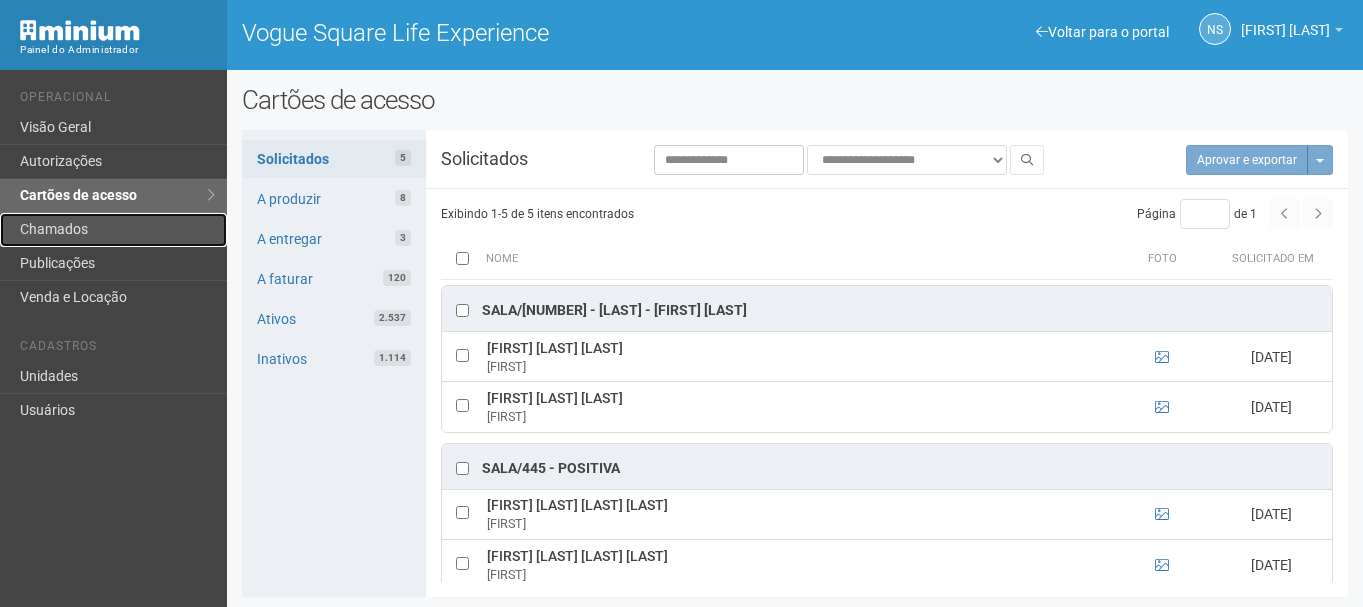 click on "Chamados" at bounding box center (113, 230) 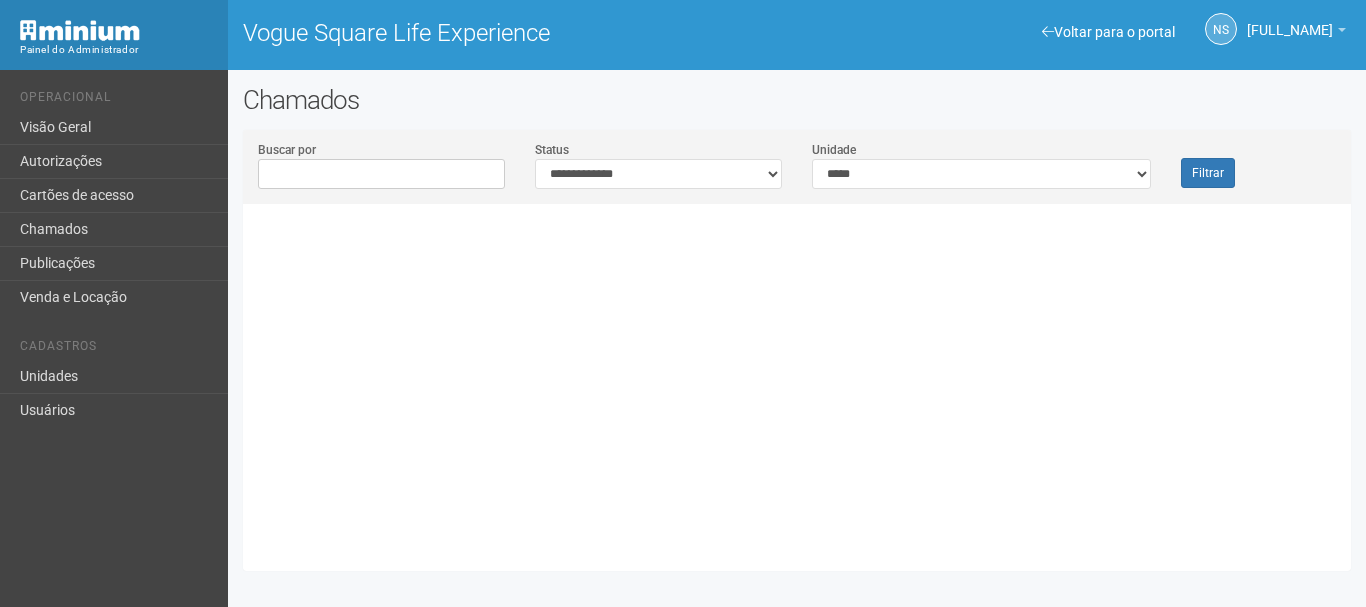 scroll, scrollTop: 0, scrollLeft: 0, axis: both 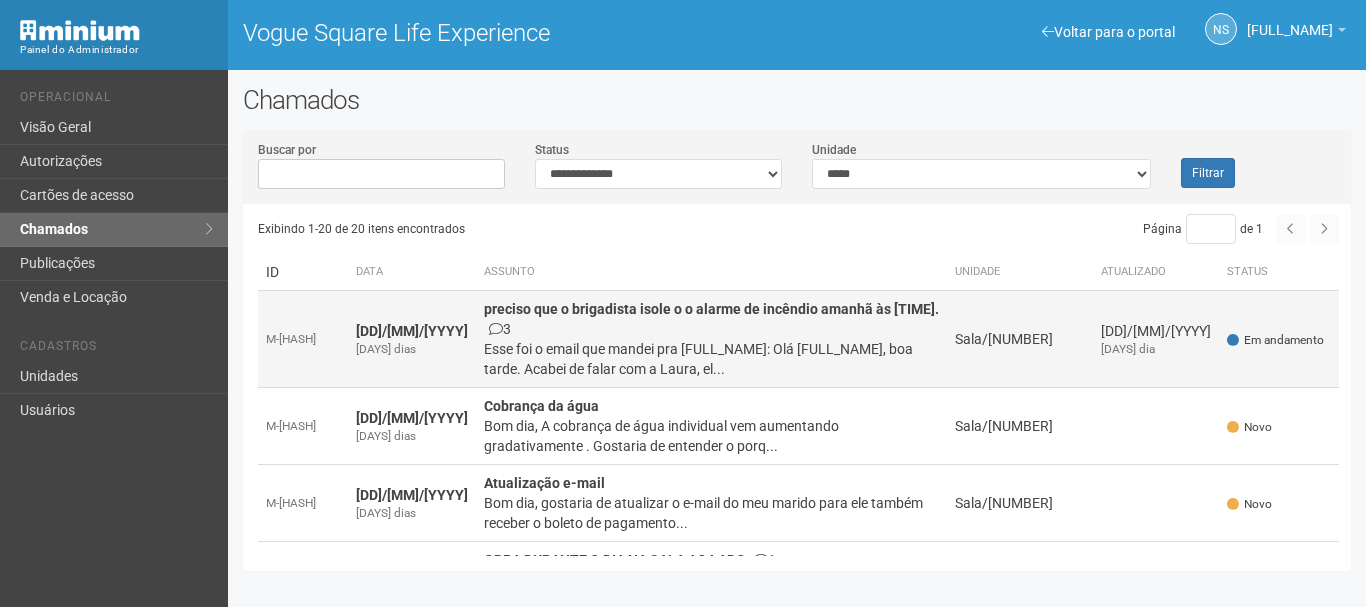 click on "Esse foi o email que mandei pra letícia:
Olá Letícia,
boa tarde.
Acabei de falar com a Laura, el..." at bounding box center [721, 359] 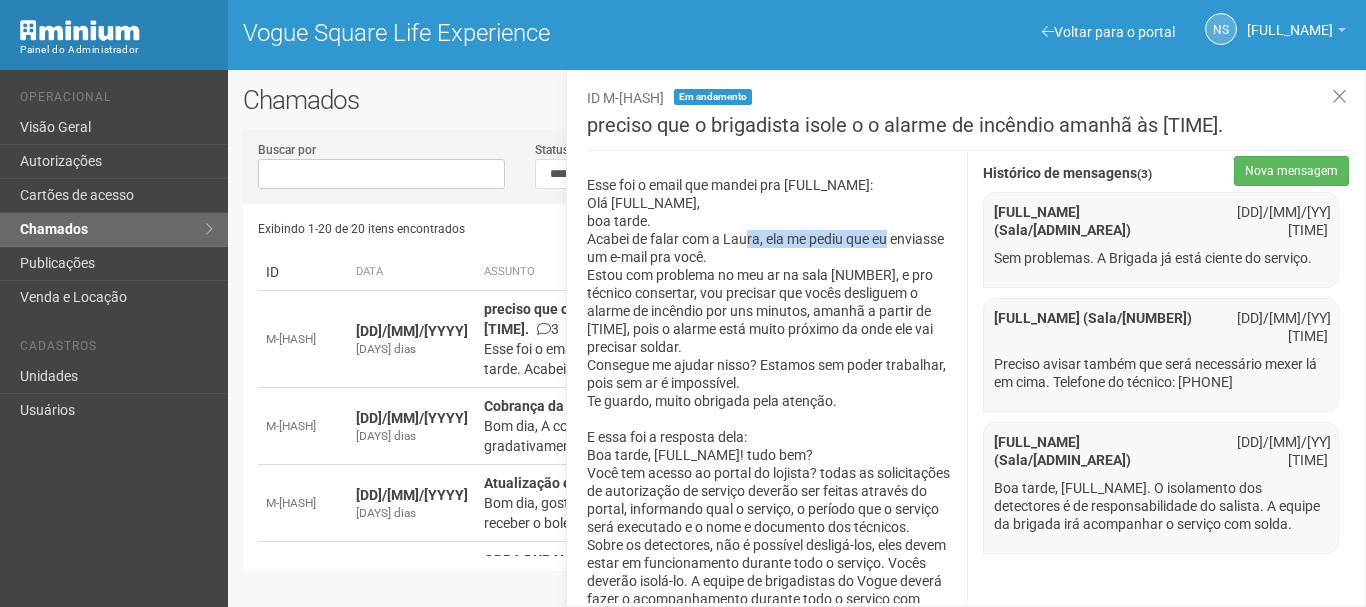 drag, startPoint x: 747, startPoint y: 235, endPoint x: 894, endPoint y: 235, distance: 147 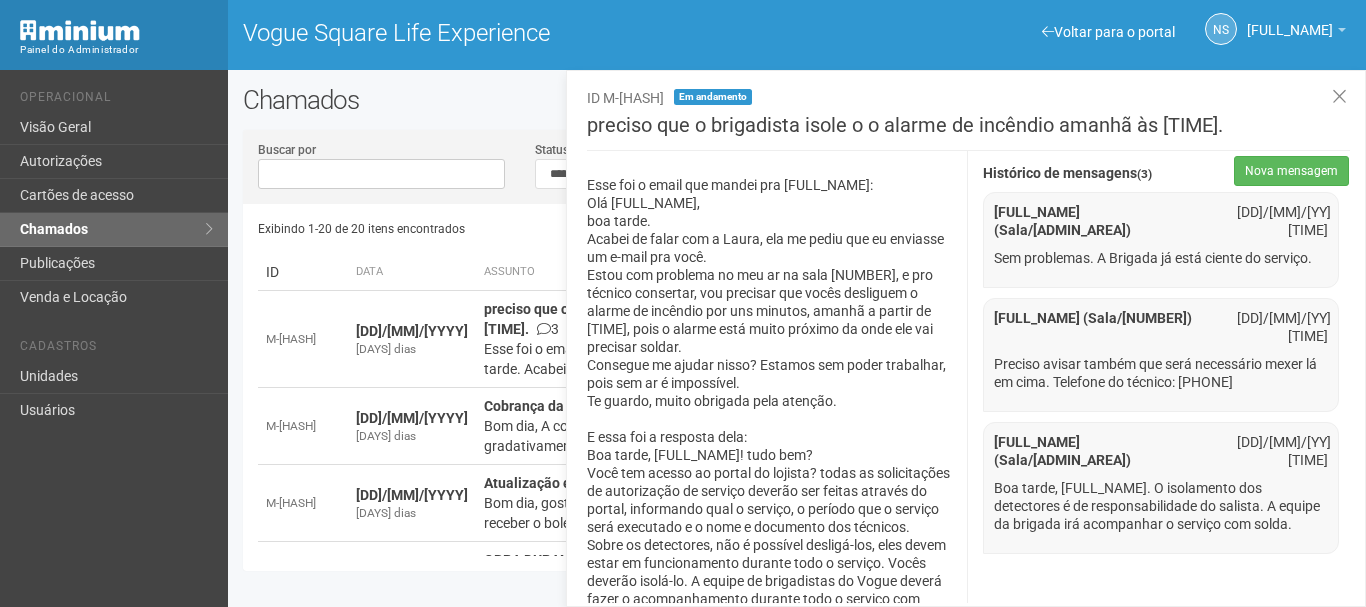 drag, startPoint x: 634, startPoint y: 293, endPoint x: 637, endPoint y: 282, distance: 11.401754 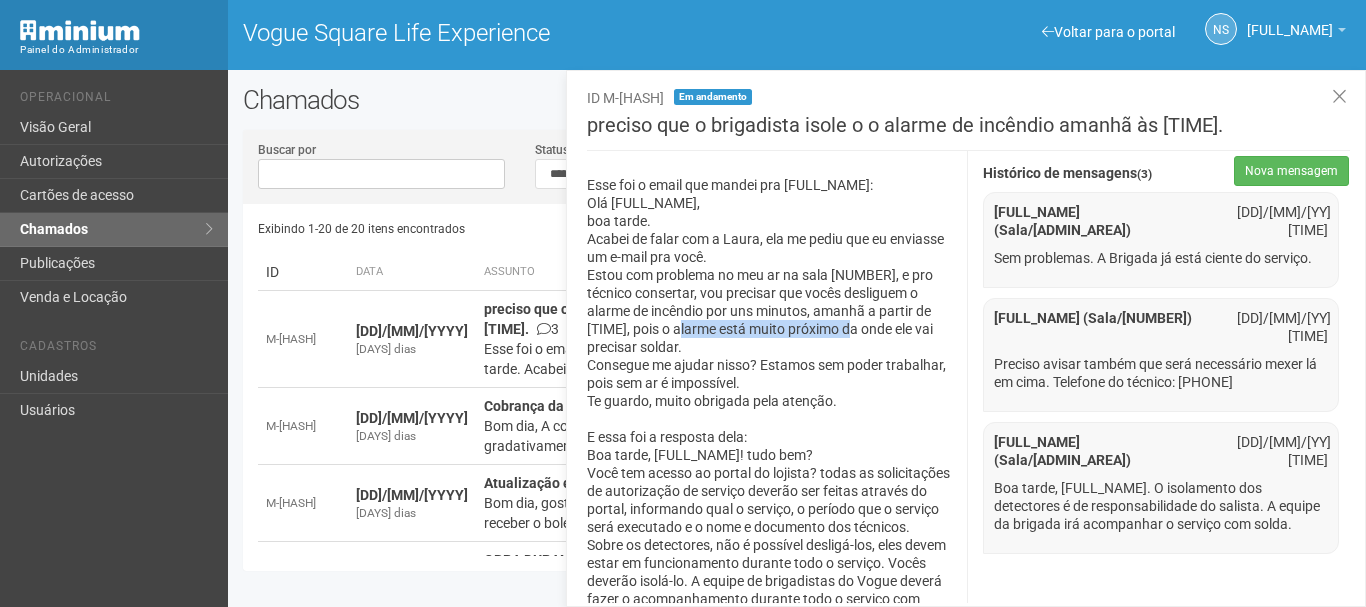drag, startPoint x: 656, startPoint y: 323, endPoint x: 821, endPoint y: 327, distance: 165.04848 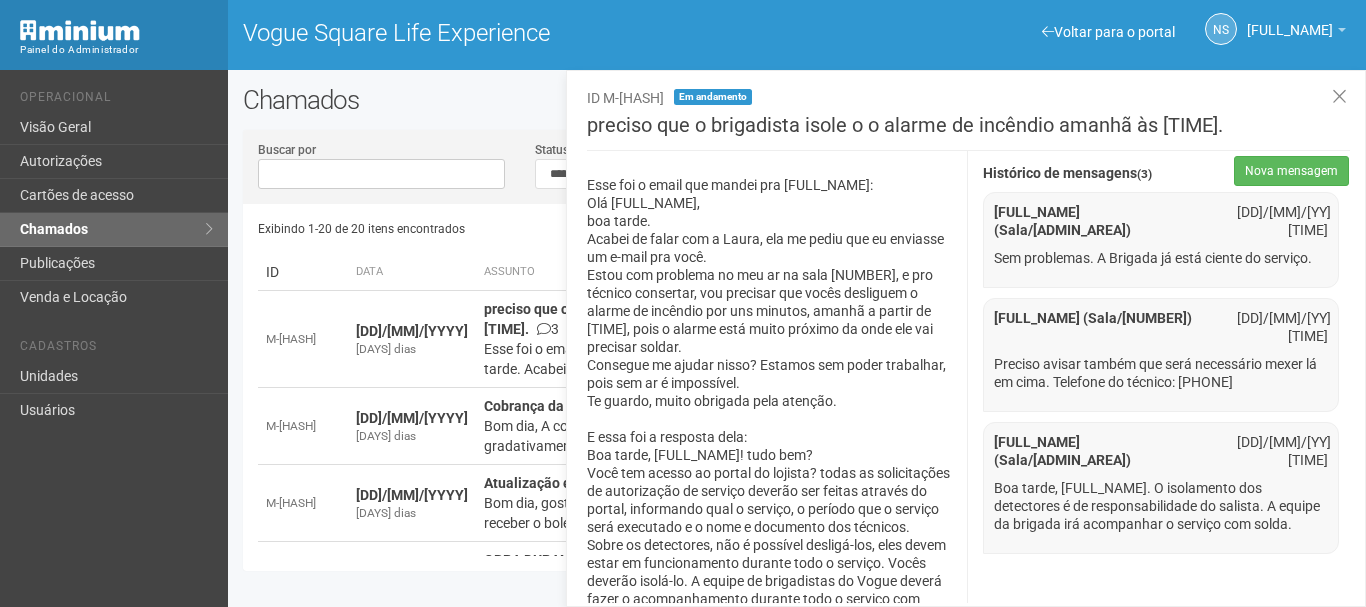 drag, startPoint x: 879, startPoint y: 329, endPoint x: 906, endPoint y: 331, distance: 27.073973 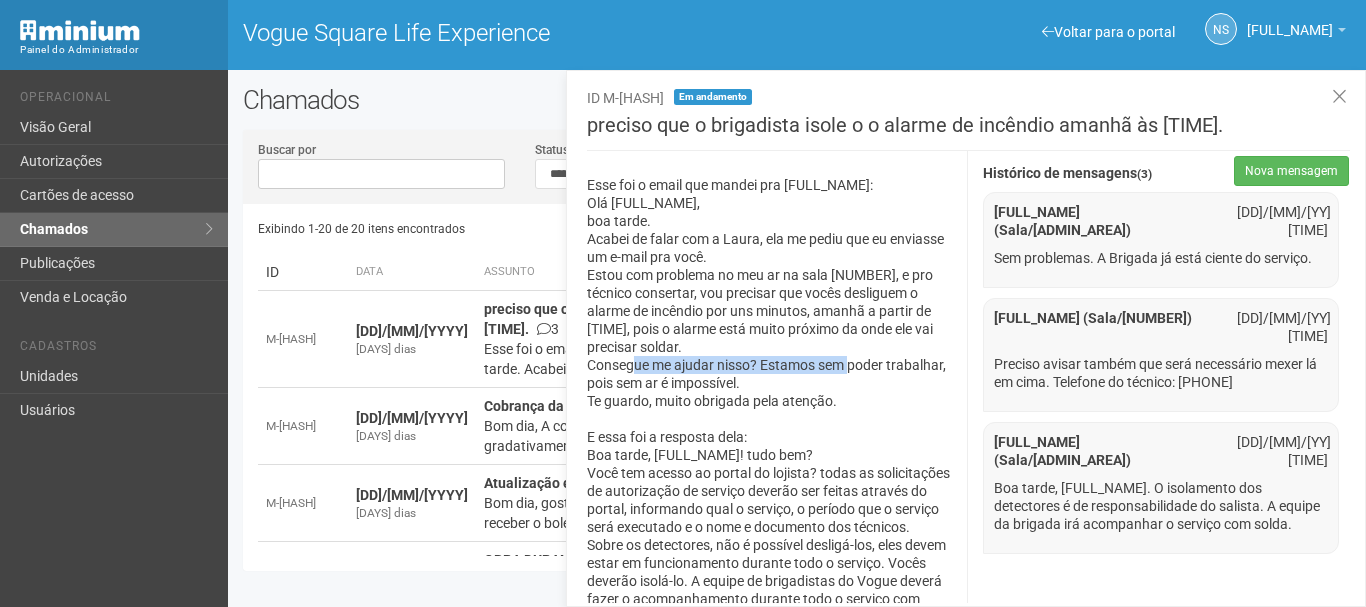 drag, startPoint x: 631, startPoint y: 344, endPoint x: 853, endPoint y: 355, distance: 222.27235 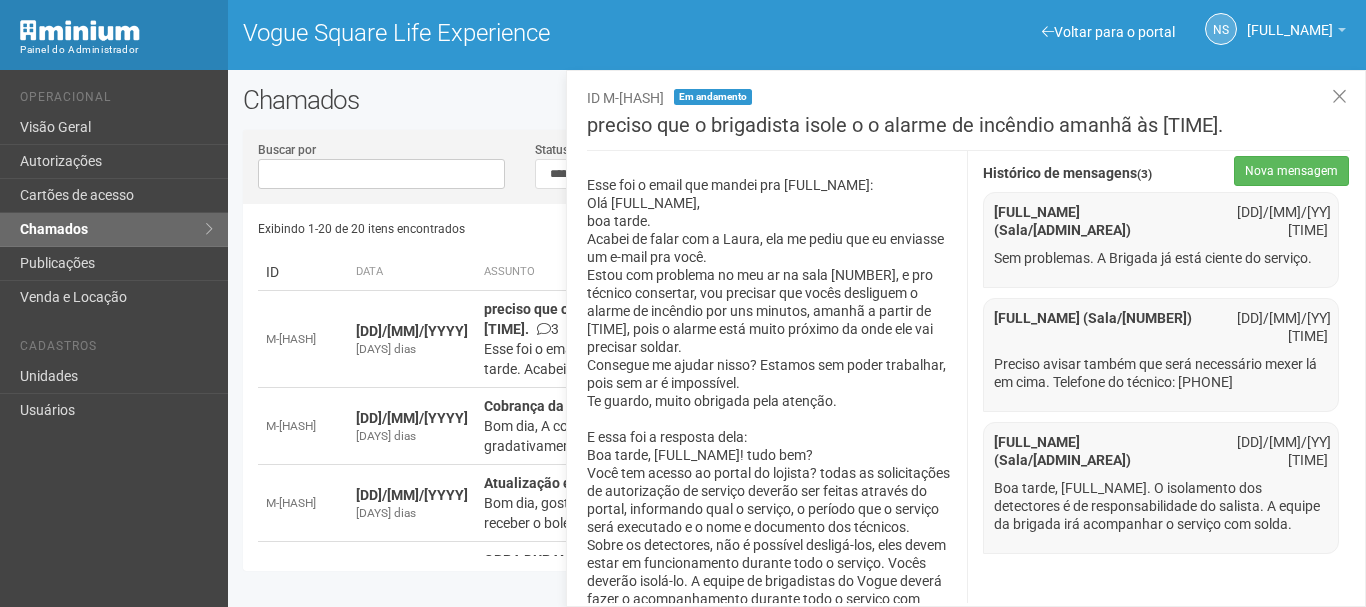 click on "Esse foi o email que mandei pra letícia:
Olá Letícia,
boa tarde.
Acabei de falar com a Laura, ela me pediu que eu enviasse um e-mail pra você.
Estou com problema no meu ar na sala [NUMBER], e pro técnico consertar, vou precisar que vocês desliguem o alarme de incêndio por uns minutos, amanhã a partir de 9h, pois o alarme está muito próximo da onde ele vai precisar soldar.
Consegue me ajudar nisso? Estamos sem poder trabalhar, pois sem ar é impossível.
Te guardo, muito obrigada pela atenção.
E essa foi a resposta dela:
Boa tarde, Rayane! tudo bem?
Você tem acesso ao portal do lojista? todas as solicitações de autorização de serviço deverão ser feitas através do portal, informando qual o serviço, o período que o serviço será executado e o nome e documento dos técnicos." at bounding box center (770, 401) 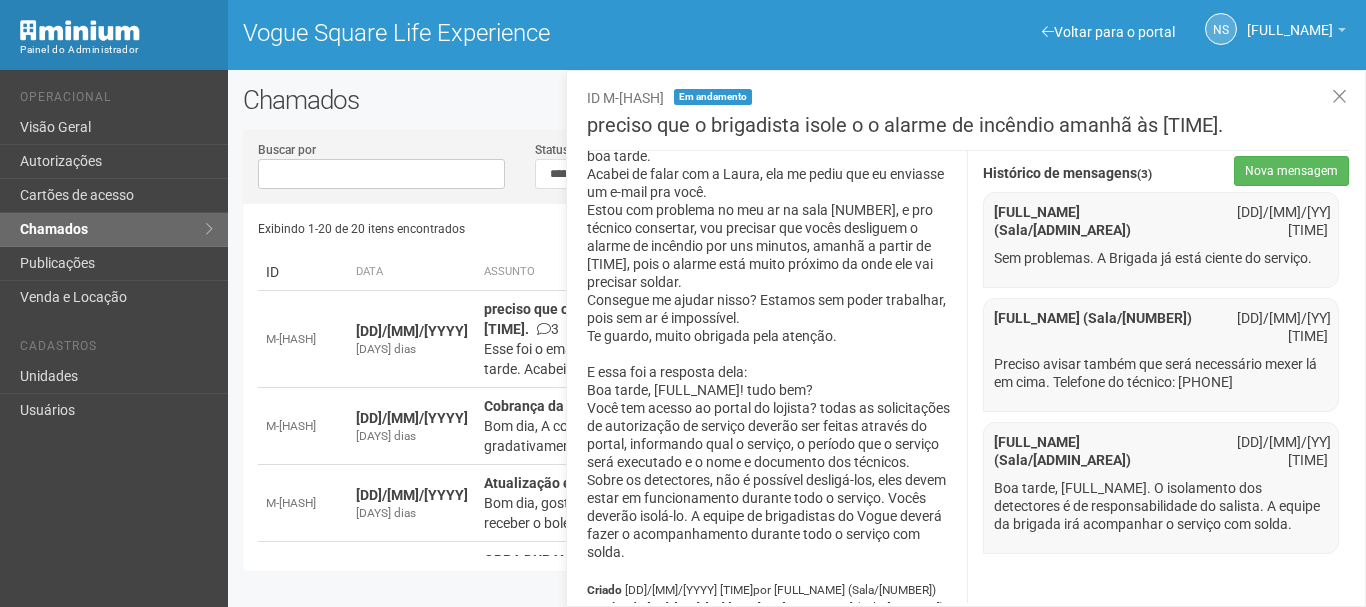 scroll, scrollTop: 99, scrollLeft: 0, axis: vertical 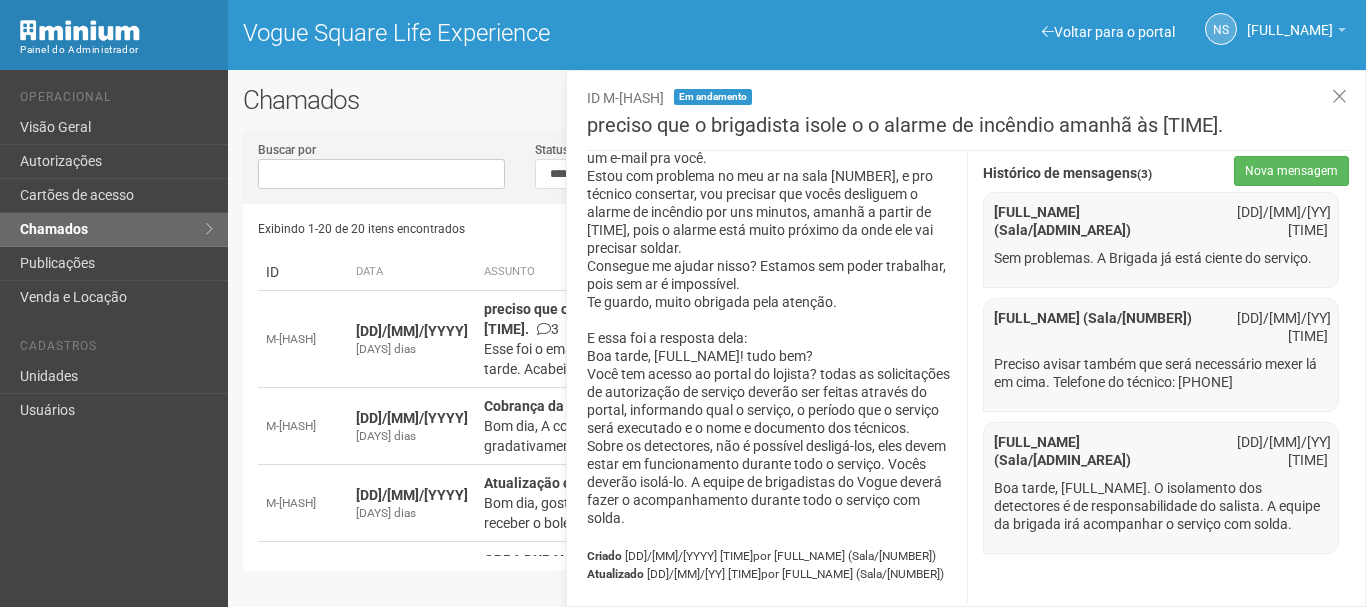 click on "Esse foi o email que mandei pra letícia:
Olá Letícia,
boa tarde.
Acabei de falar com a Laura, ela me pediu que eu enviasse um e-mail pra você.
Estou com problema no meu ar na sala [NUMBER], e pro técnico consertar, vou precisar que vocês desliguem o alarme de incêndio por uns minutos, amanhã a partir de 9h, pois o alarme está muito próximo da onde ele vai precisar soldar.
Consegue me ajudar nisso? Estamos sem poder trabalhar, pois sem ar é impossível.
Te guardo, muito obrigada pela atenção.
E essa foi a resposta dela:
Boa tarde, Rayane! tudo bem?
Você tem acesso ao portal do lojista? todas as solicitações de autorização de serviço deverão ser feitas através do portal, informando qual o serviço, o período que o serviço será executado e o nome e documento dos técnicos." at bounding box center (770, 302) 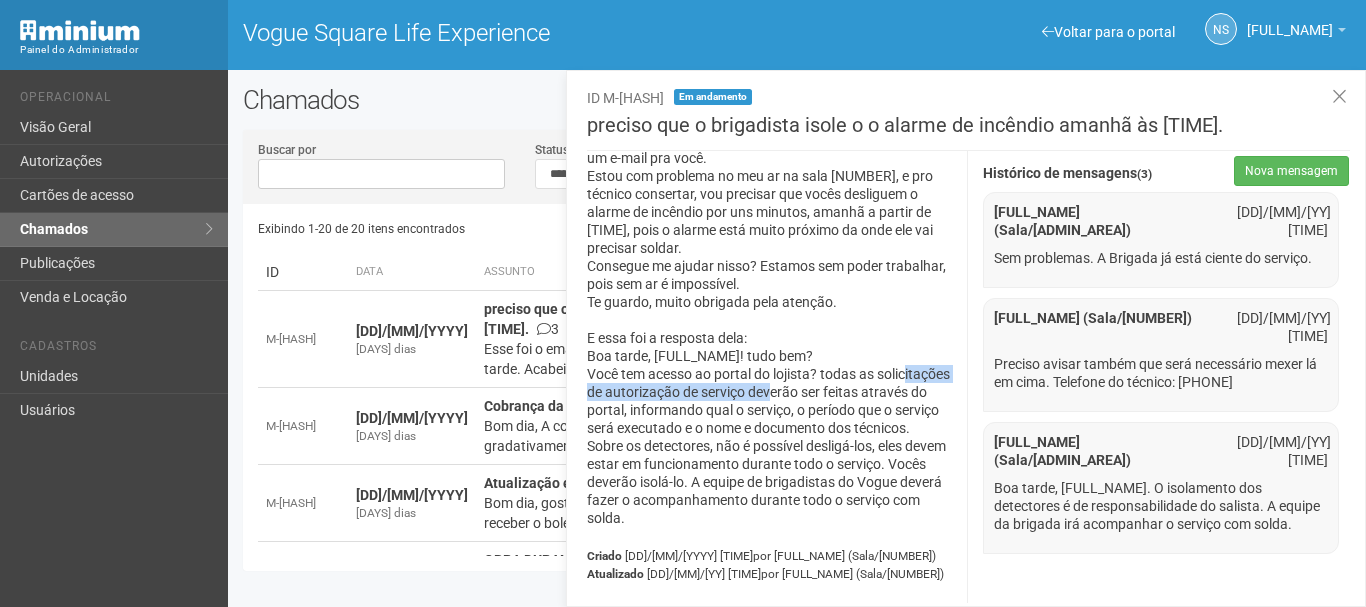 drag, startPoint x: 617, startPoint y: 376, endPoint x: 904, endPoint y: 373, distance: 287.0157 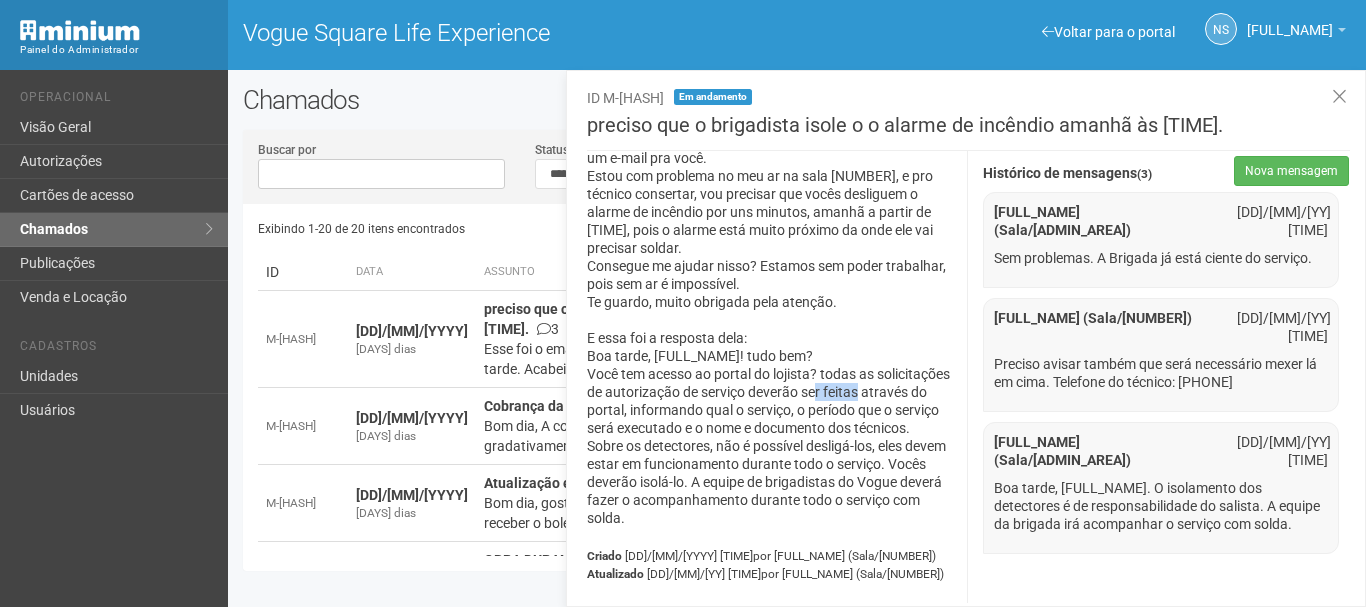 drag, startPoint x: 904, startPoint y: 373, endPoint x: 942, endPoint y: 373, distance: 38 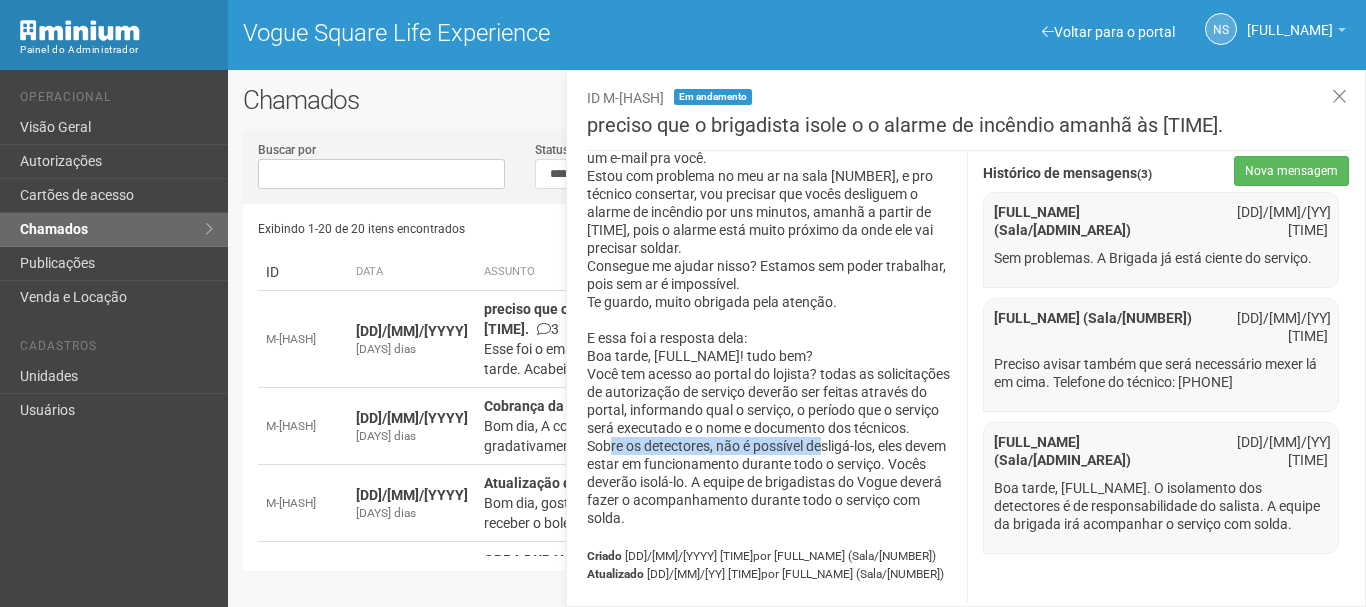 drag, startPoint x: 611, startPoint y: 454, endPoint x: 823, endPoint y: 453, distance: 212.00237 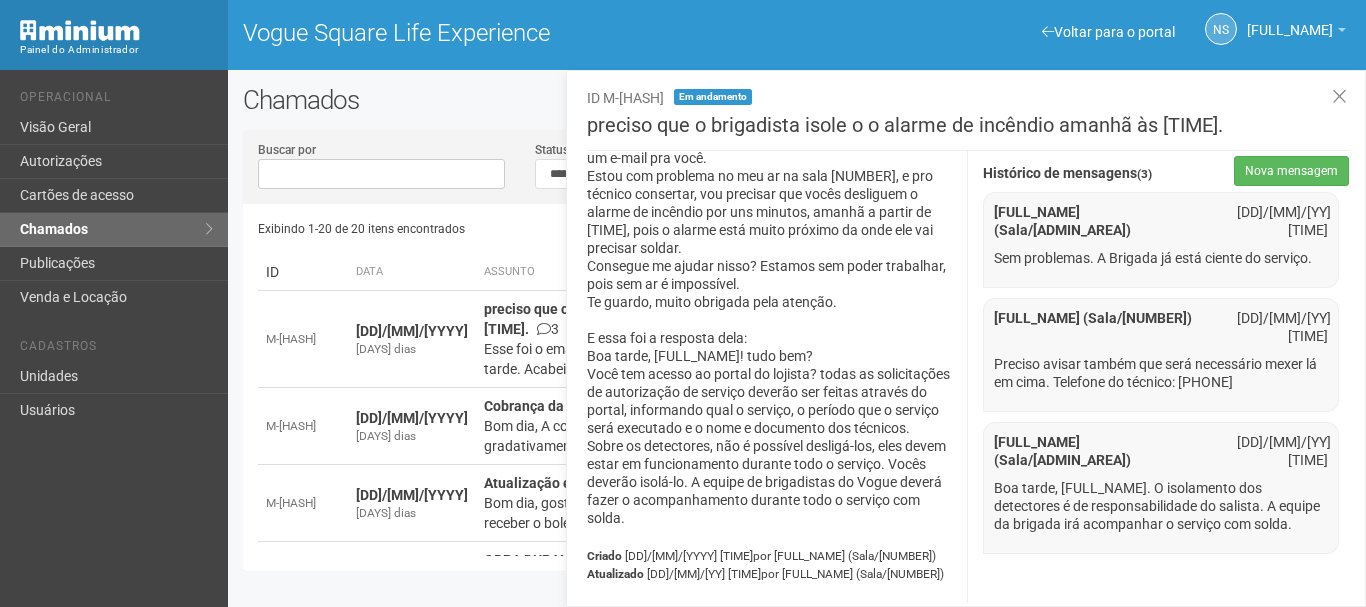click on "Esse foi o email que mandei pra letícia:
Olá Letícia,
boa tarde.
Acabei de falar com a Laura, ela me pediu que eu enviasse um e-mail pra você.
Estou com problema no meu ar na sala [NUMBER], e pro técnico consertar, vou precisar que vocês desliguem o alarme de incêndio por uns minutos, amanhã a partir de 9h, pois o alarme está muito próximo da onde ele vai precisar soldar.
Consegue me ajudar nisso? Estamos sem poder trabalhar, pois sem ar é impossível.
Te guardo, muito obrigada pela atenção.
E essa foi a resposta dela:
Boa tarde, Rayane! tudo bem?
Você tem acesso ao portal do lojista? todas as solicitações de autorização de serviço deverão ser feitas através do portal, informando qual o serviço, o período que o serviço será executado e o nome e documento dos técnicos." at bounding box center [770, 302] 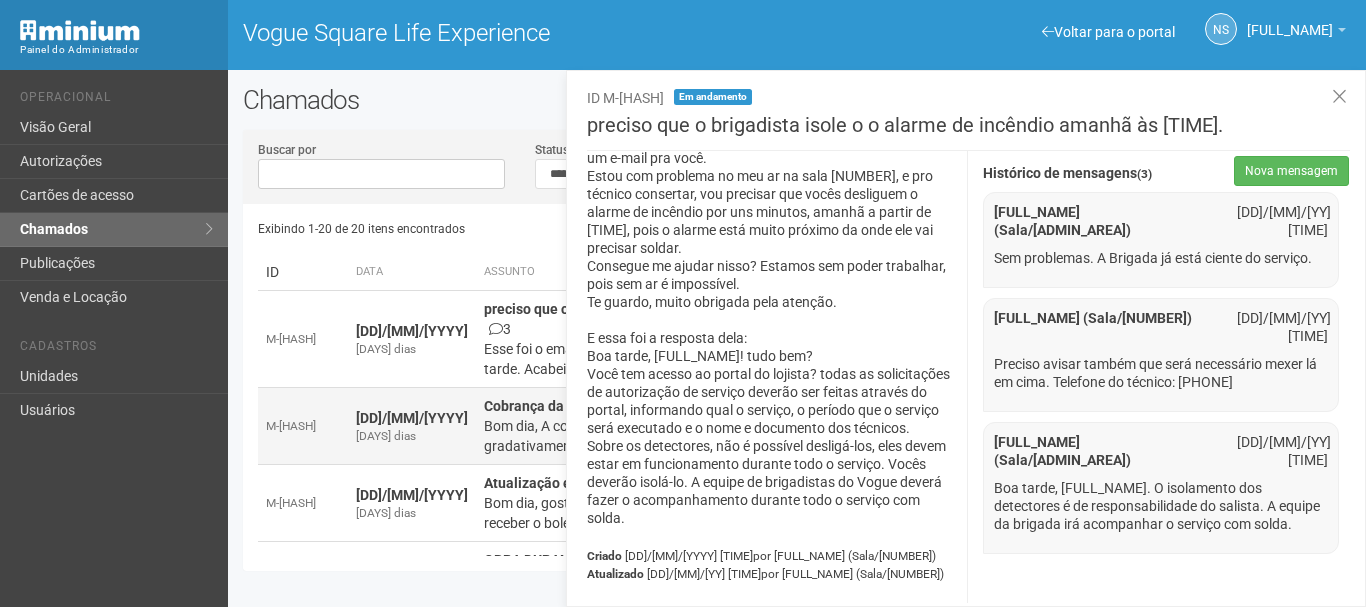 click on "Cobrança da água
Bom dia,
A cobrança de água individual vem aumentando gradativamente . Gostaria de entender o porq..." at bounding box center (721, 339) 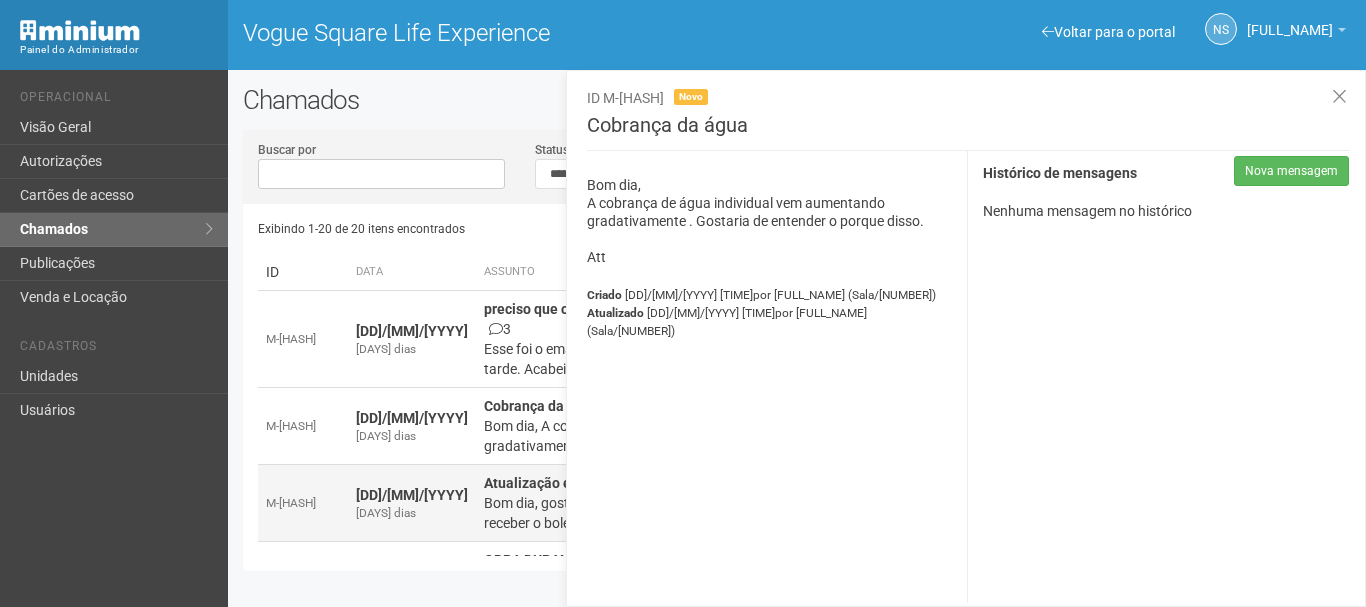 click on "3 dias" at bounding box center [419, 349] 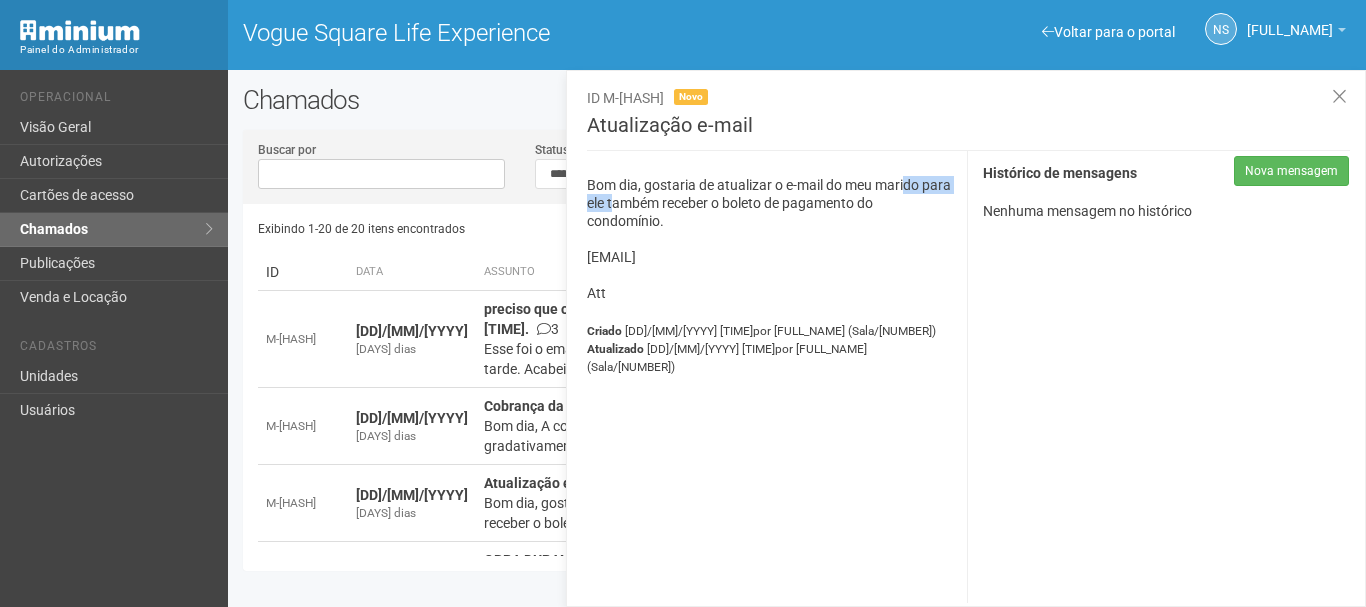 drag, startPoint x: 669, startPoint y: 208, endPoint x: 904, endPoint y: 191, distance: 235.61409 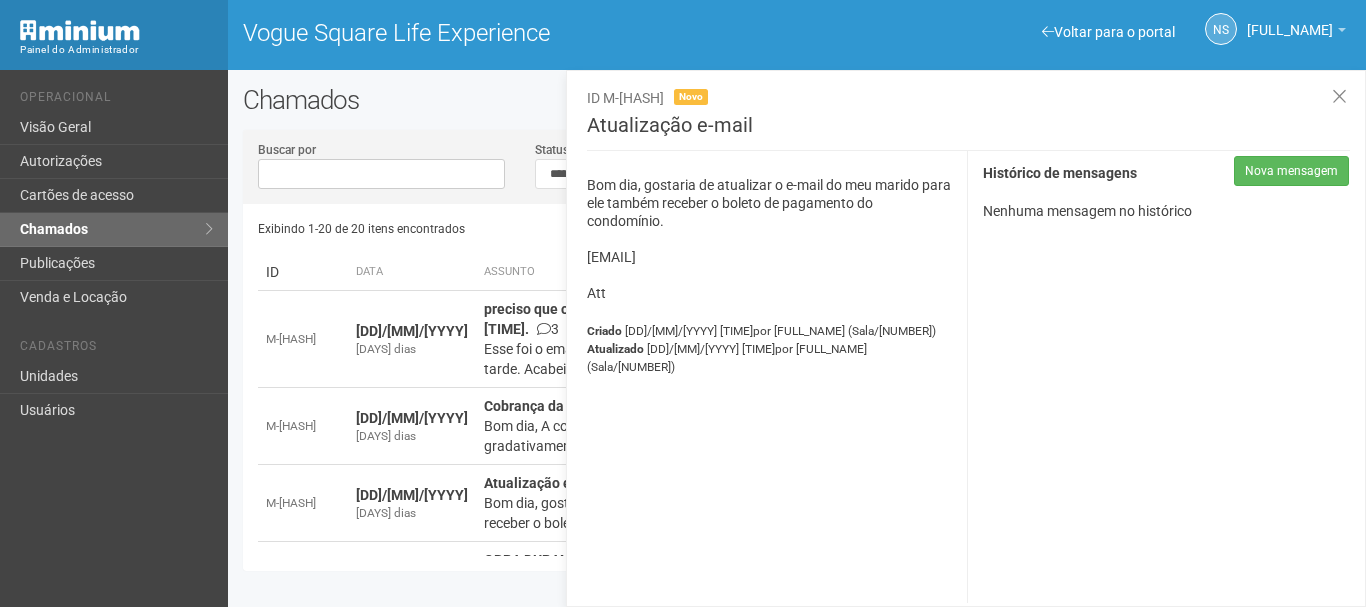drag, startPoint x: 867, startPoint y: 225, endPoint x: 839, endPoint y: 234, distance: 29.410883 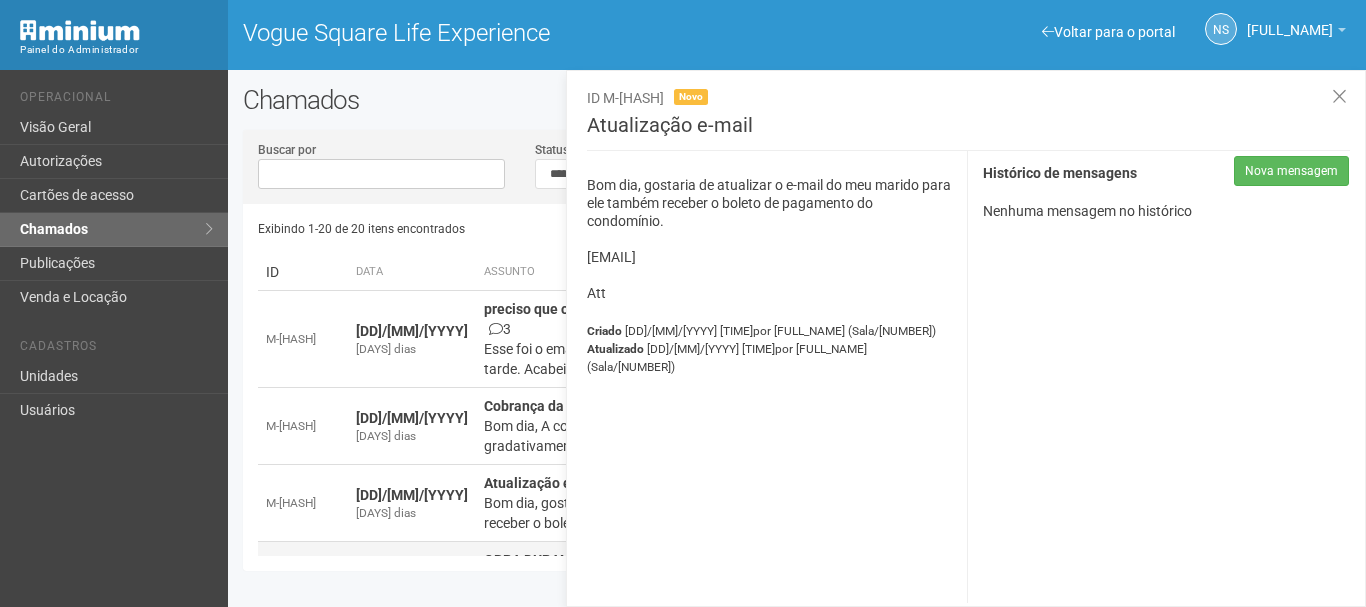 click on "OBRA DURANTE O DIA NA SALA AO LADO" at bounding box center [398, 331] 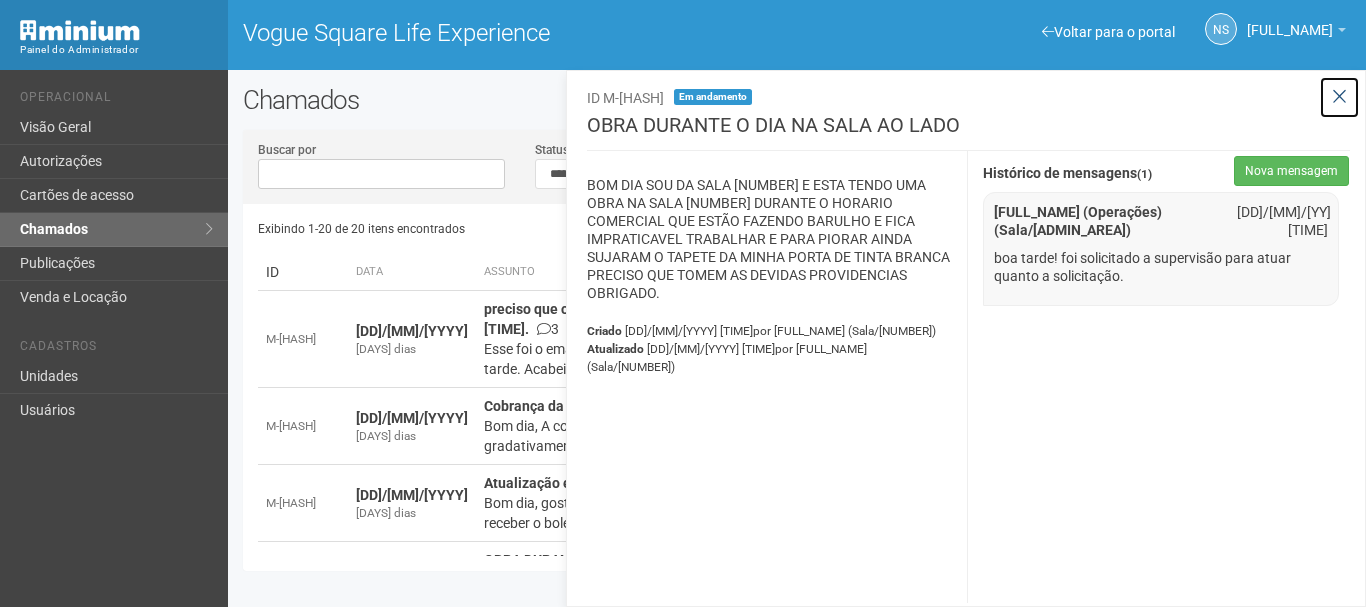 click at bounding box center (1339, 97) 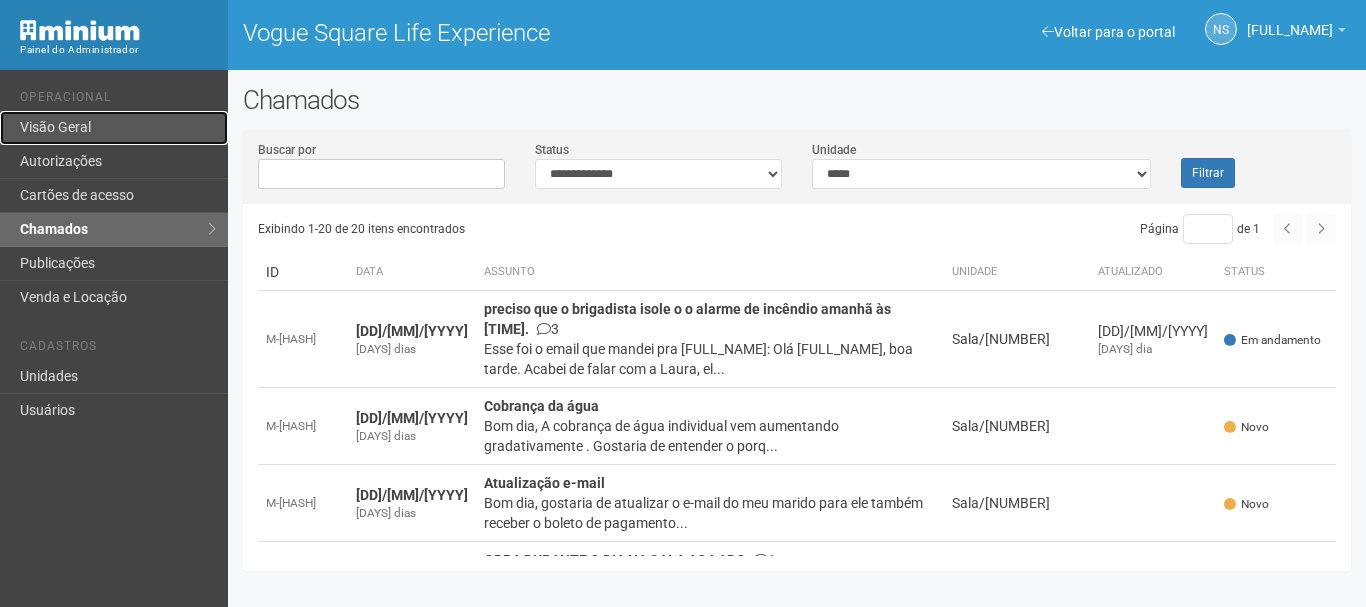 click on "Visão Geral" at bounding box center (114, 128) 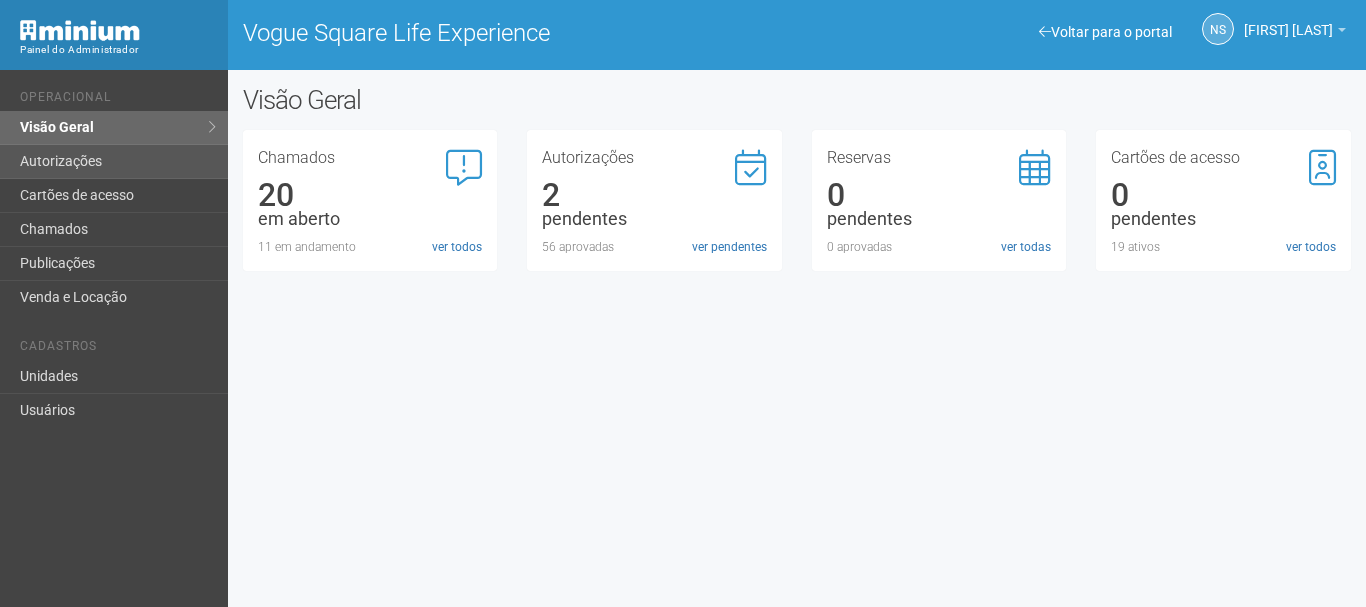 scroll, scrollTop: 0, scrollLeft: 0, axis: both 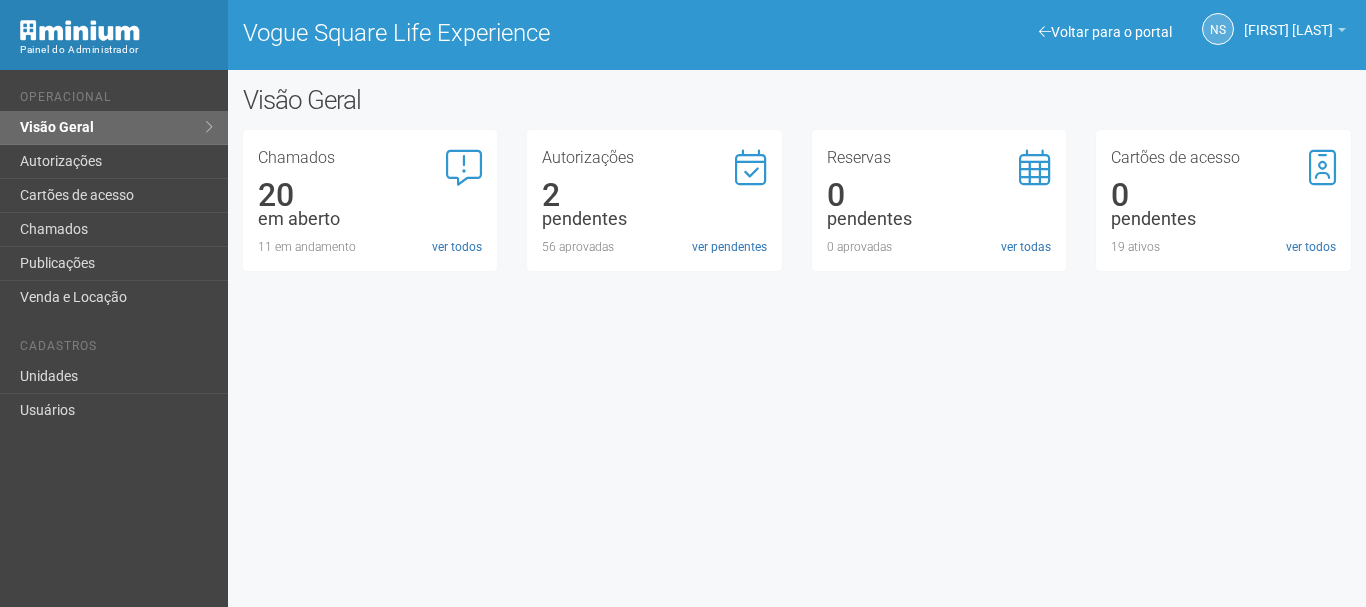 click on "pendentes" at bounding box center (370, 219) 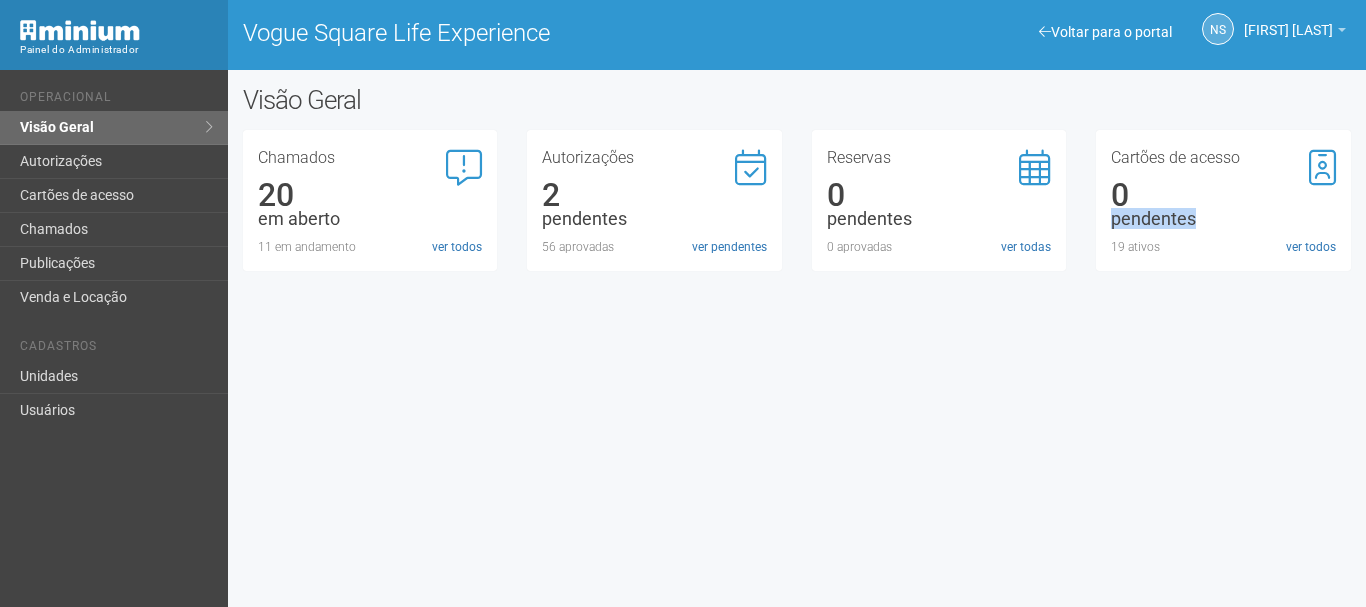 click on "pendentes" at bounding box center [370, 219] 